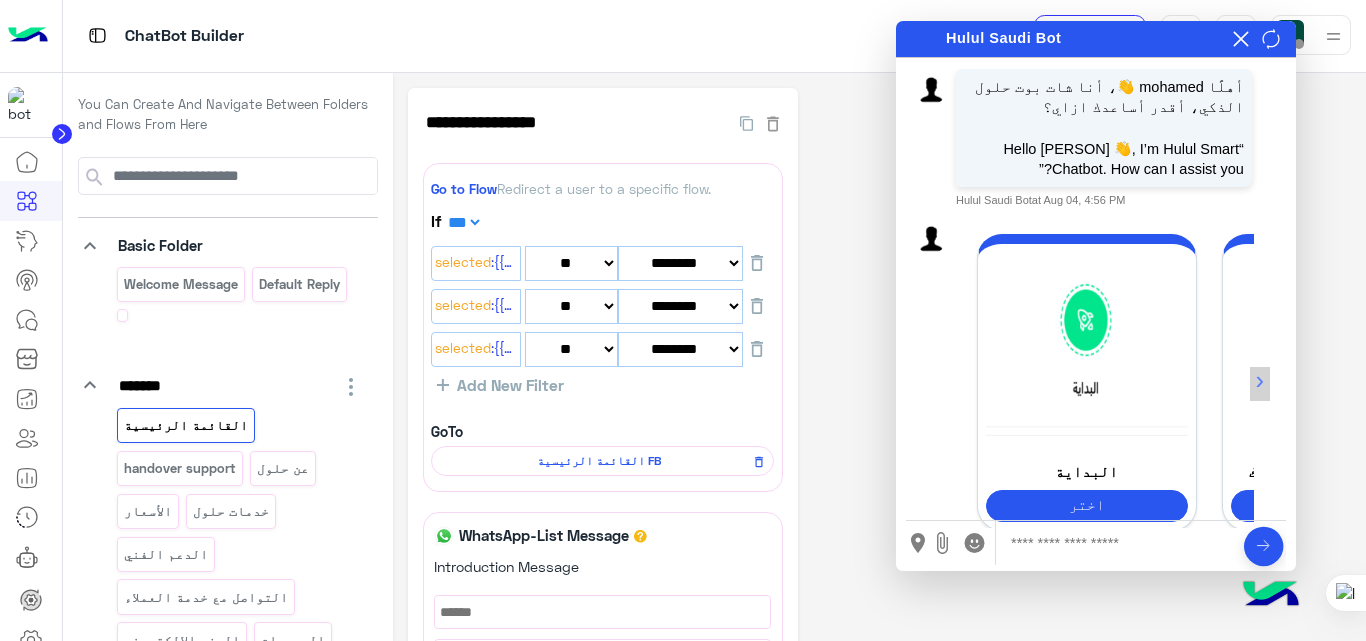 select on "*" 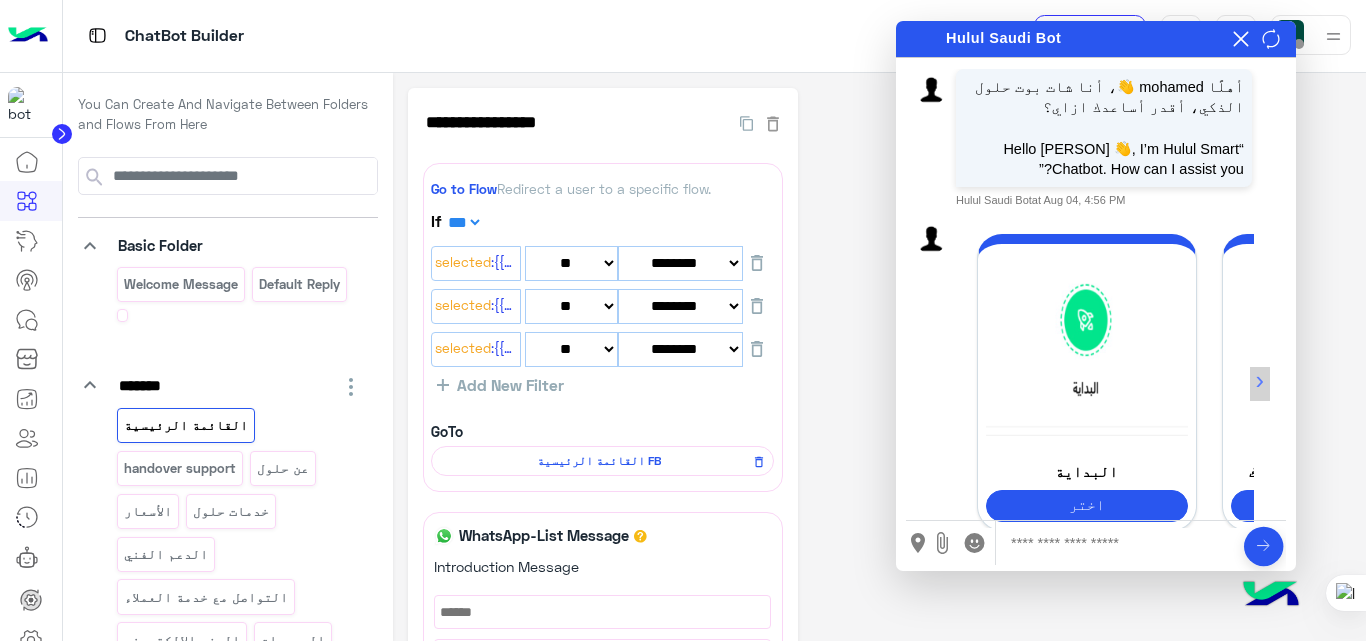 scroll, scrollTop: 0, scrollLeft: 0, axis: both 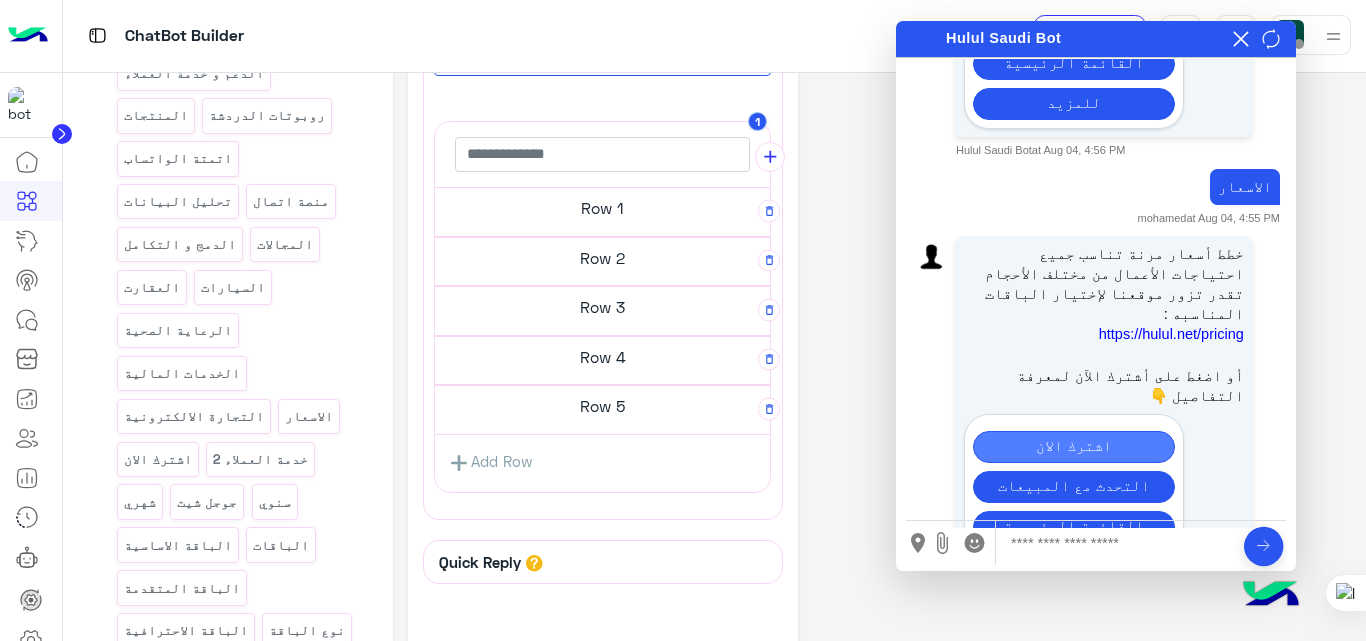 click on "اشترك الان" at bounding box center (1074, 447) 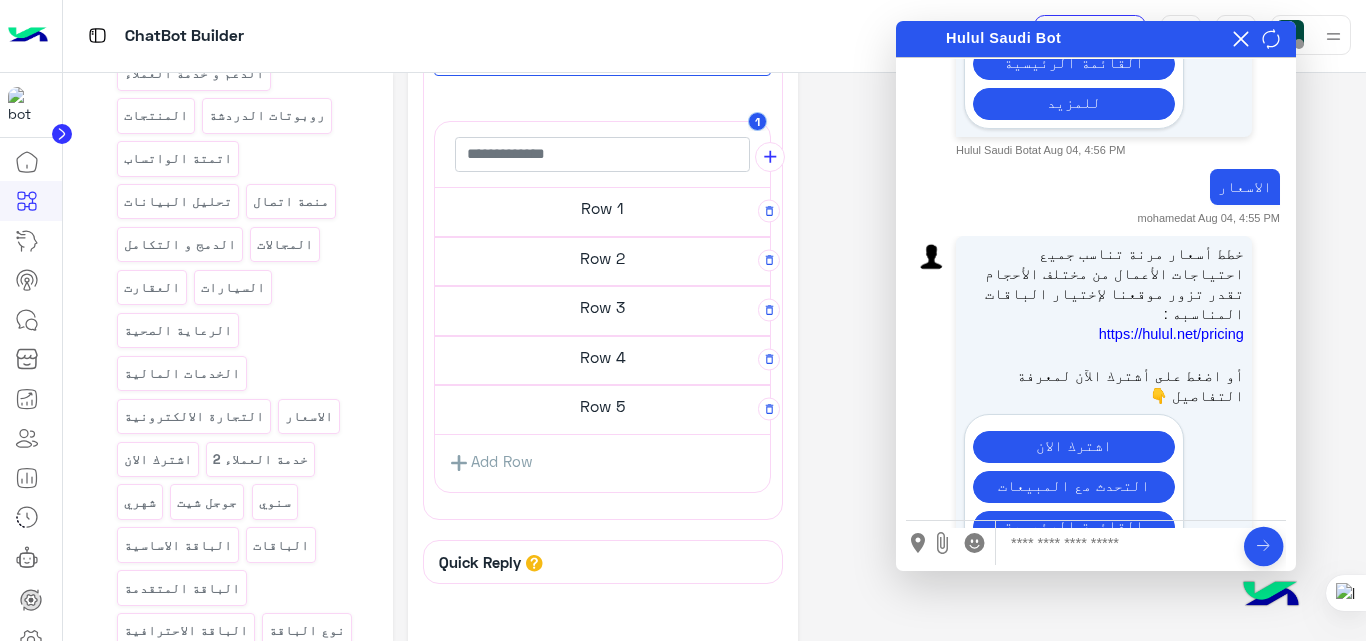 scroll, scrollTop: 1034, scrollLeft: 0, axis: vertical 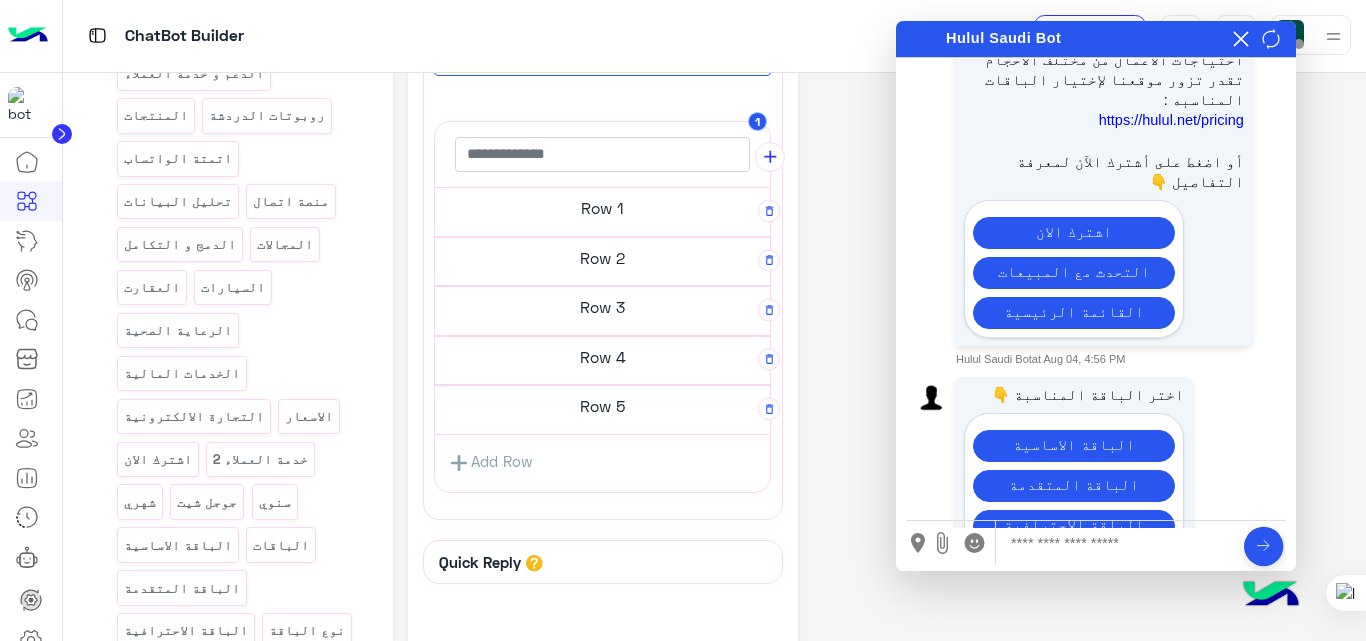 click on "الباقة الاساسية" at bounding box center (1074, 446) 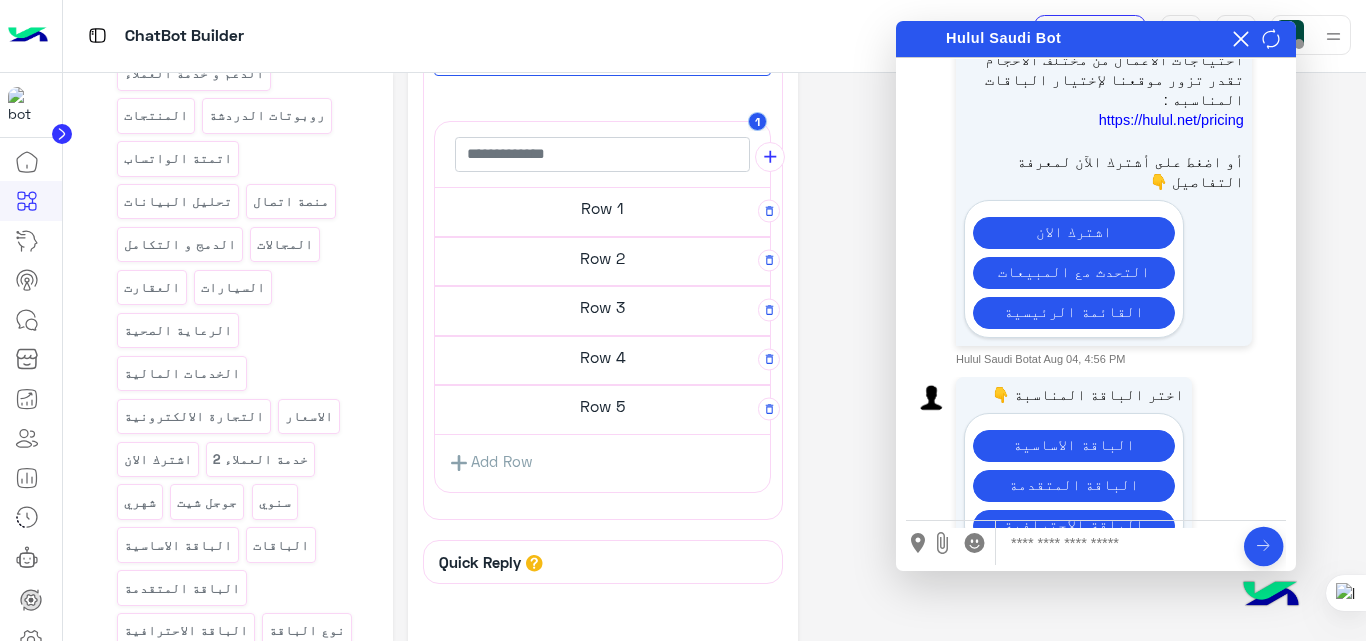 scroll, scrollTop: 1534, scrollLeft: 0, axis: vertical 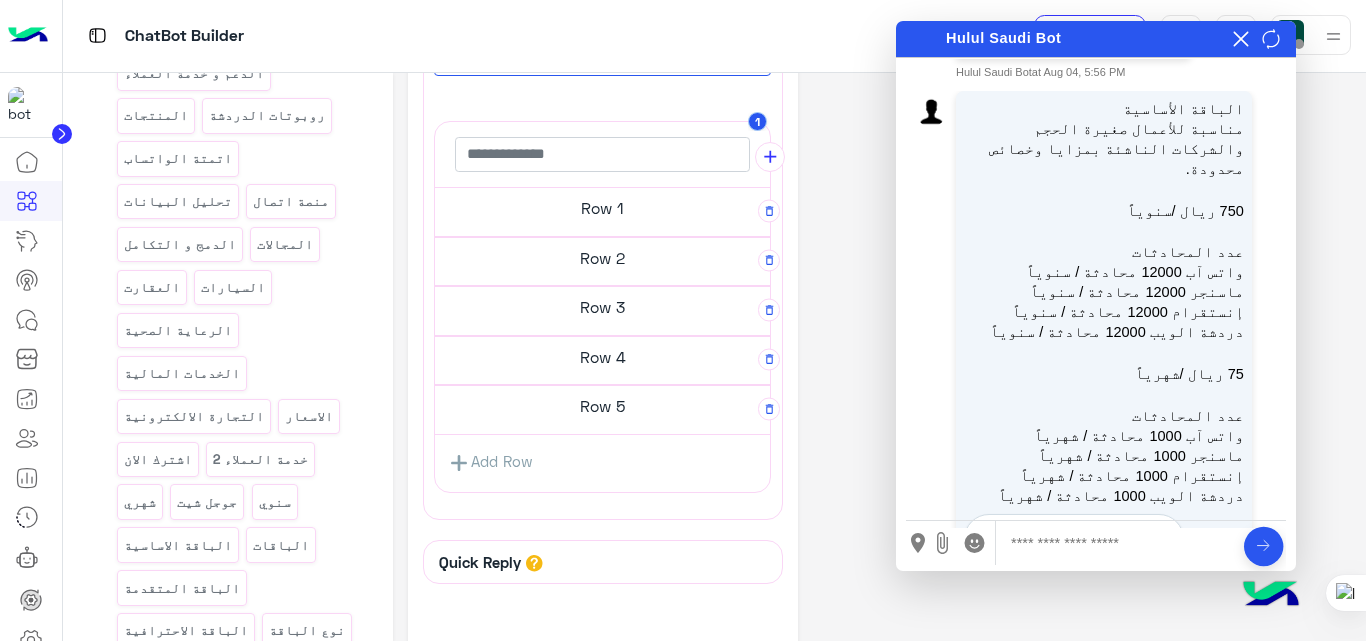 click on "اشترك الان" at bounding box center (1074, 547) 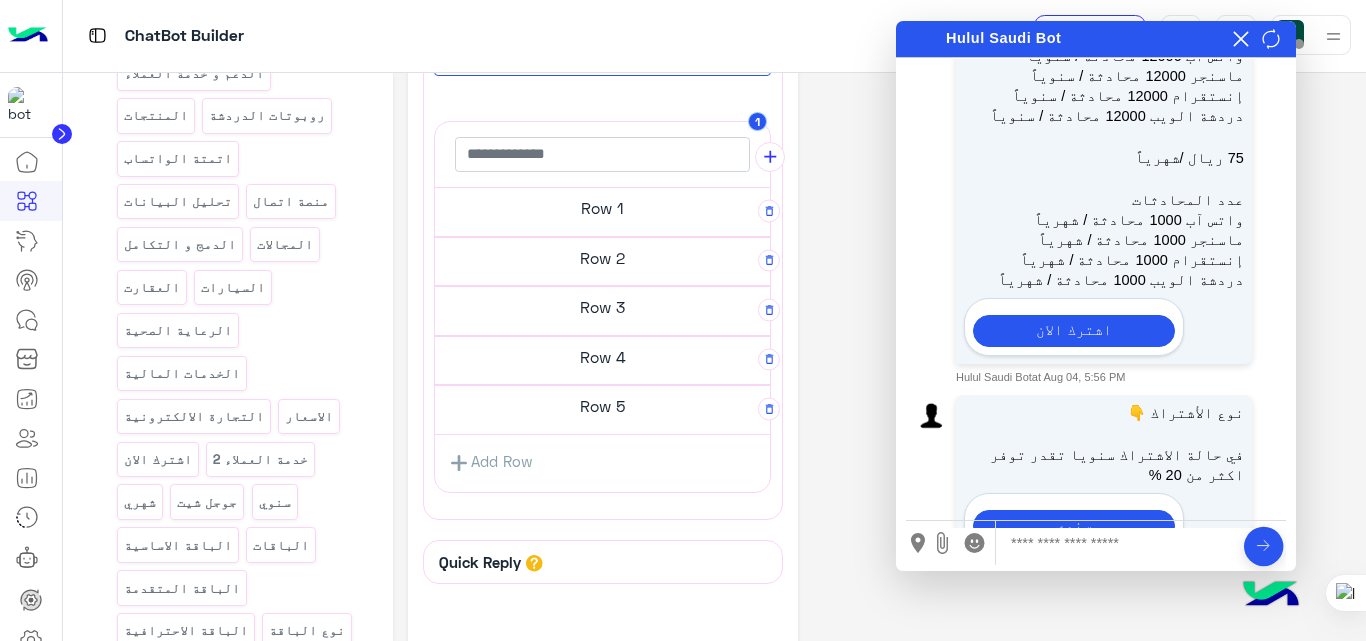 click at bounding box center [1074, 506] 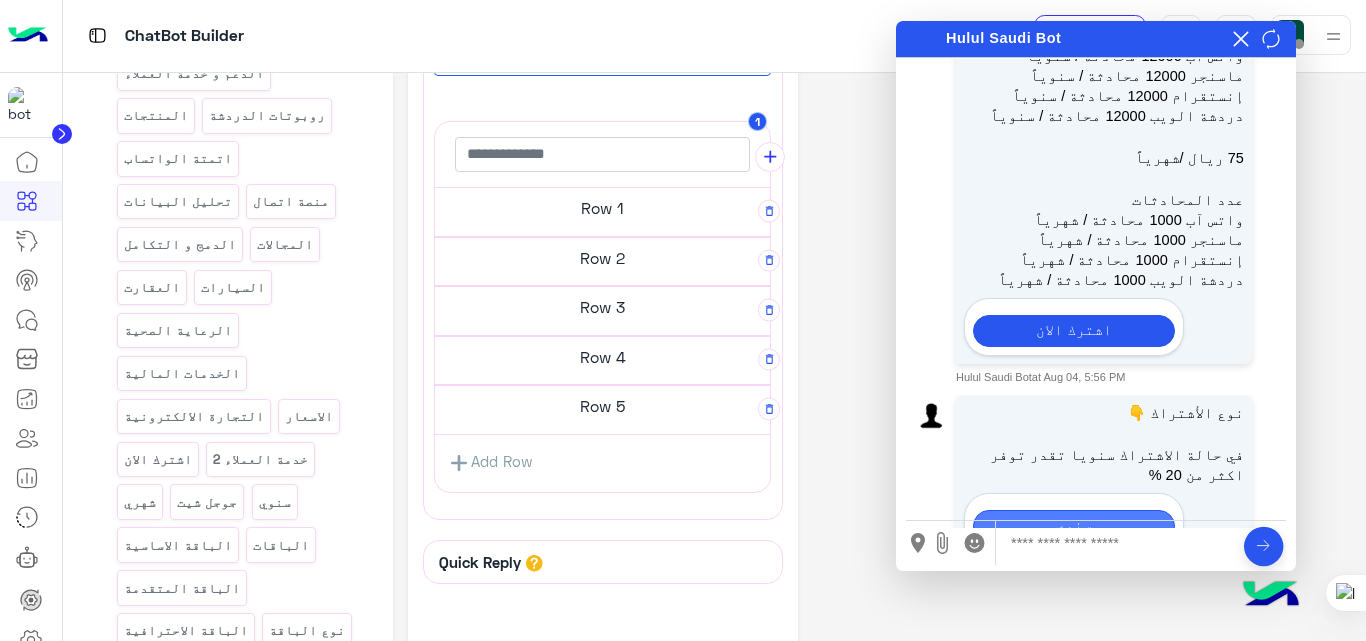 click on "سنوي" at bounding box center (1074, 526) 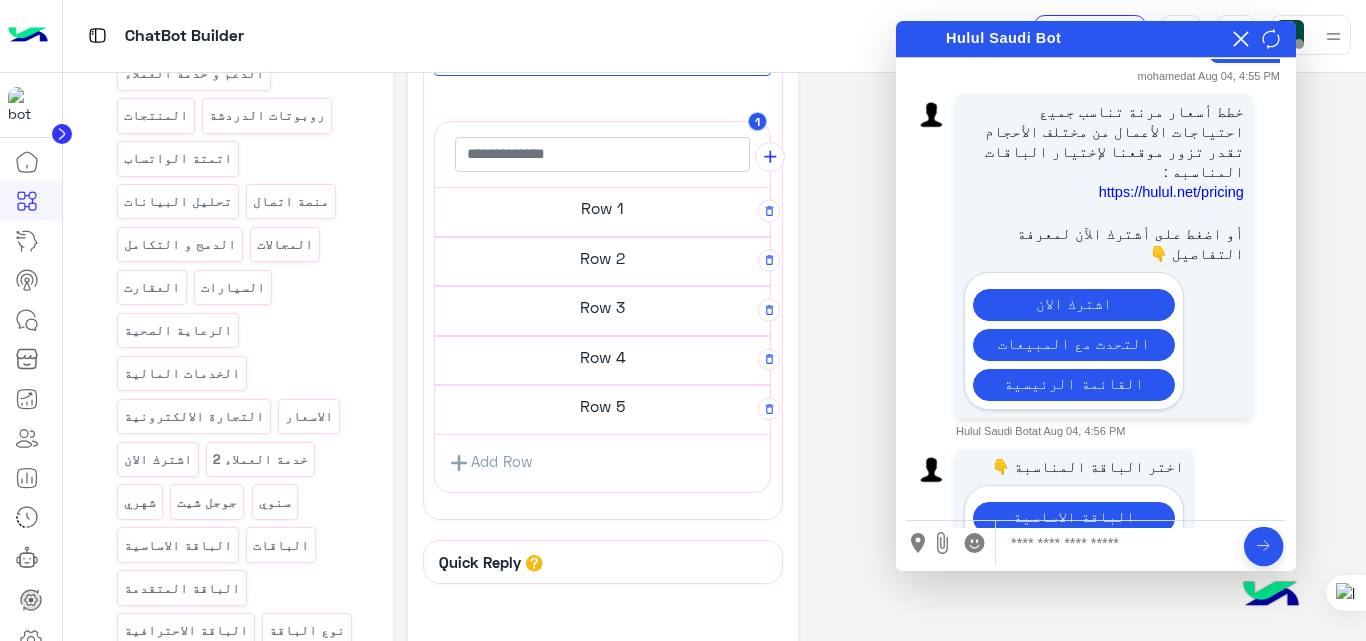scroll, scrollTop: 961, scrollLeft: 0, axis: vertical 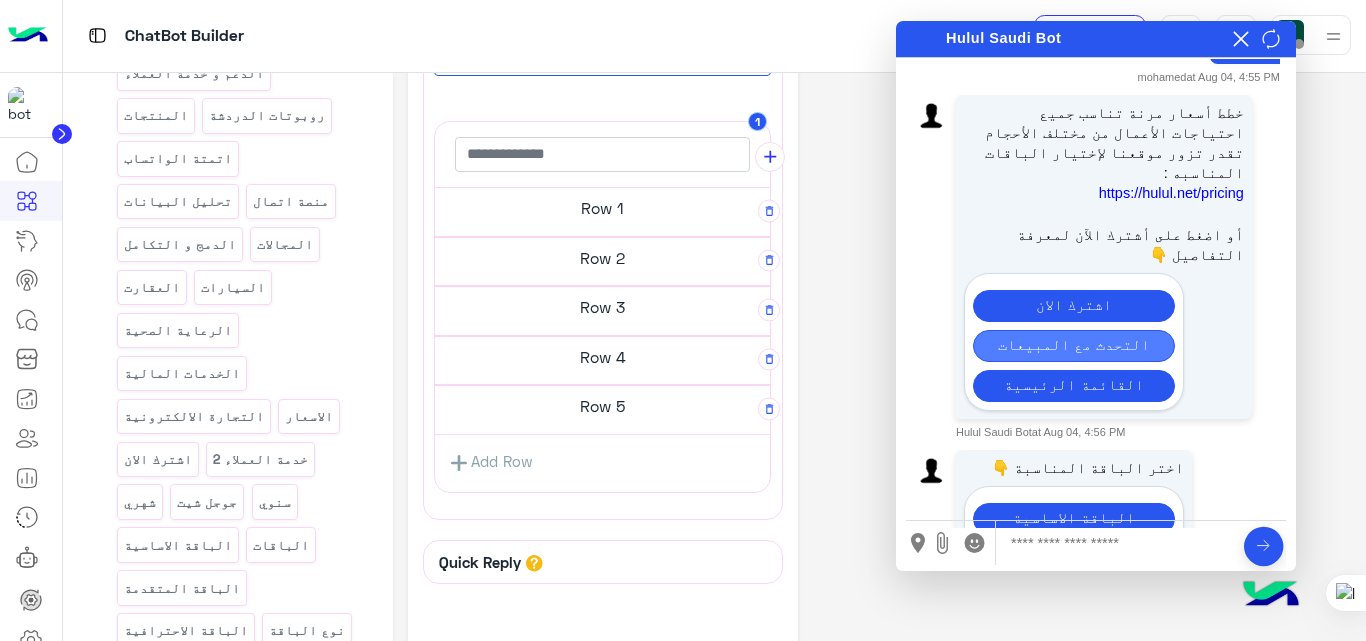 click on "التحدث مع المبيعات" at bounding box center [1074, 346] 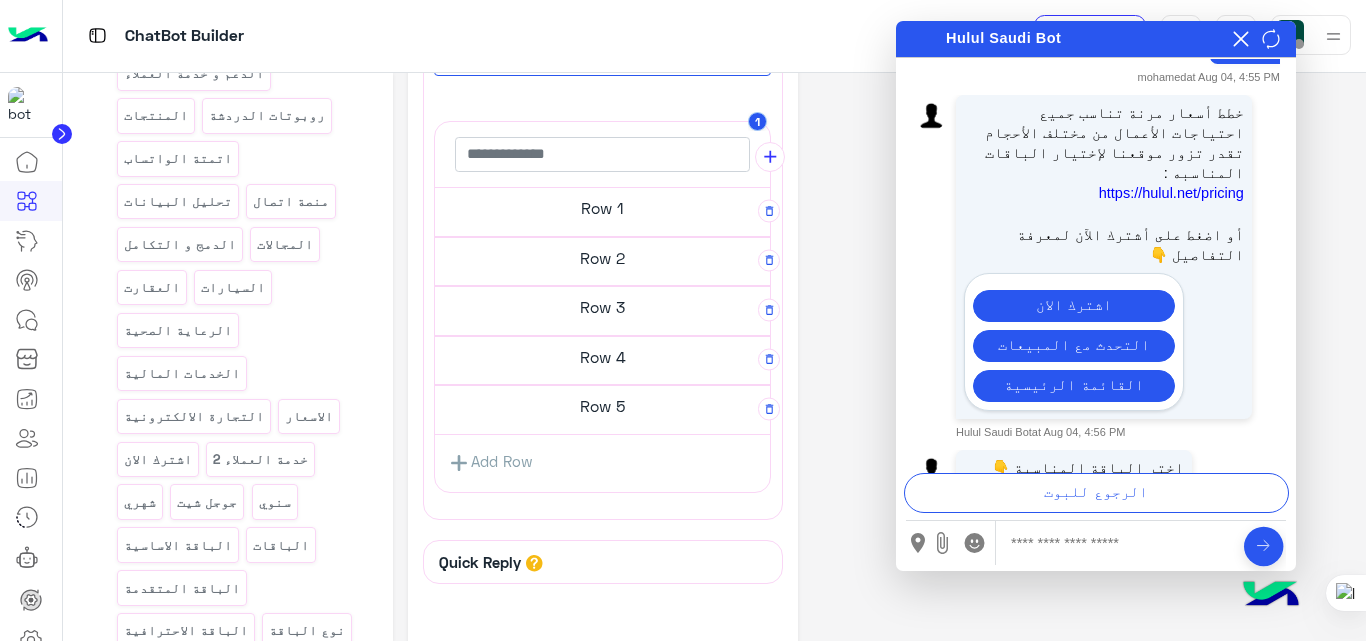 scroll, scrollTop: 1960, scrollLeft: 0, axis: vertical 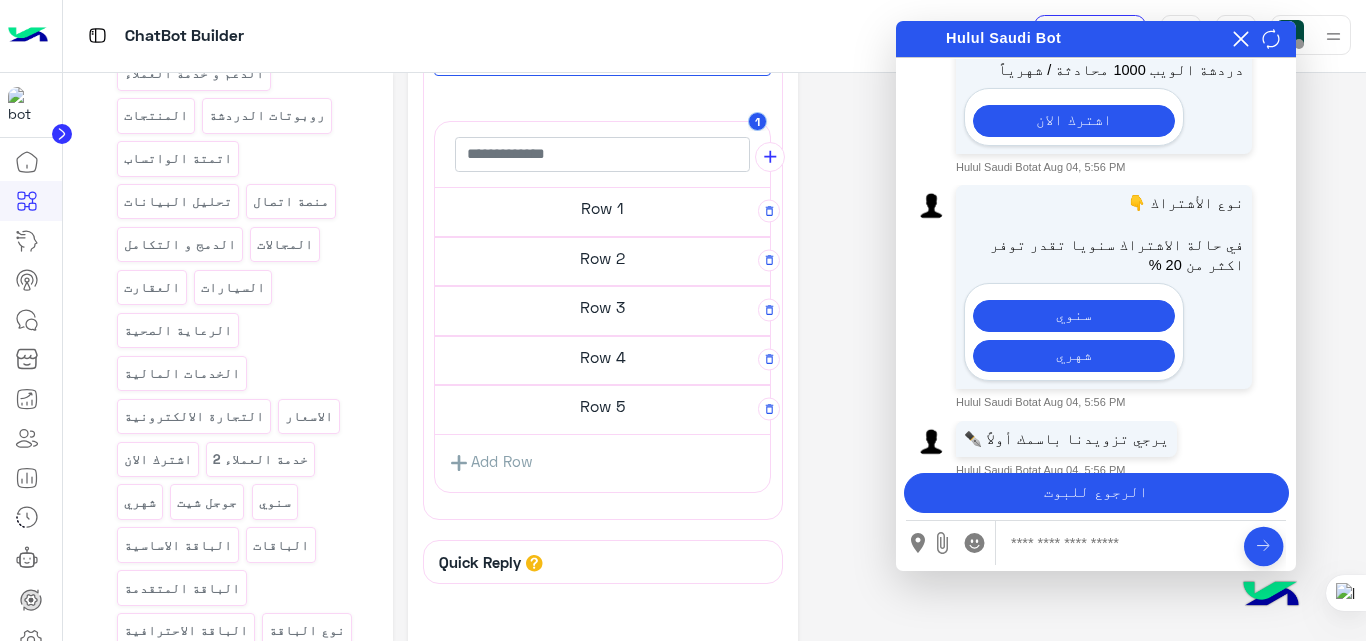click on "الرجوع للبوت" at bounding box center [1096, 493] 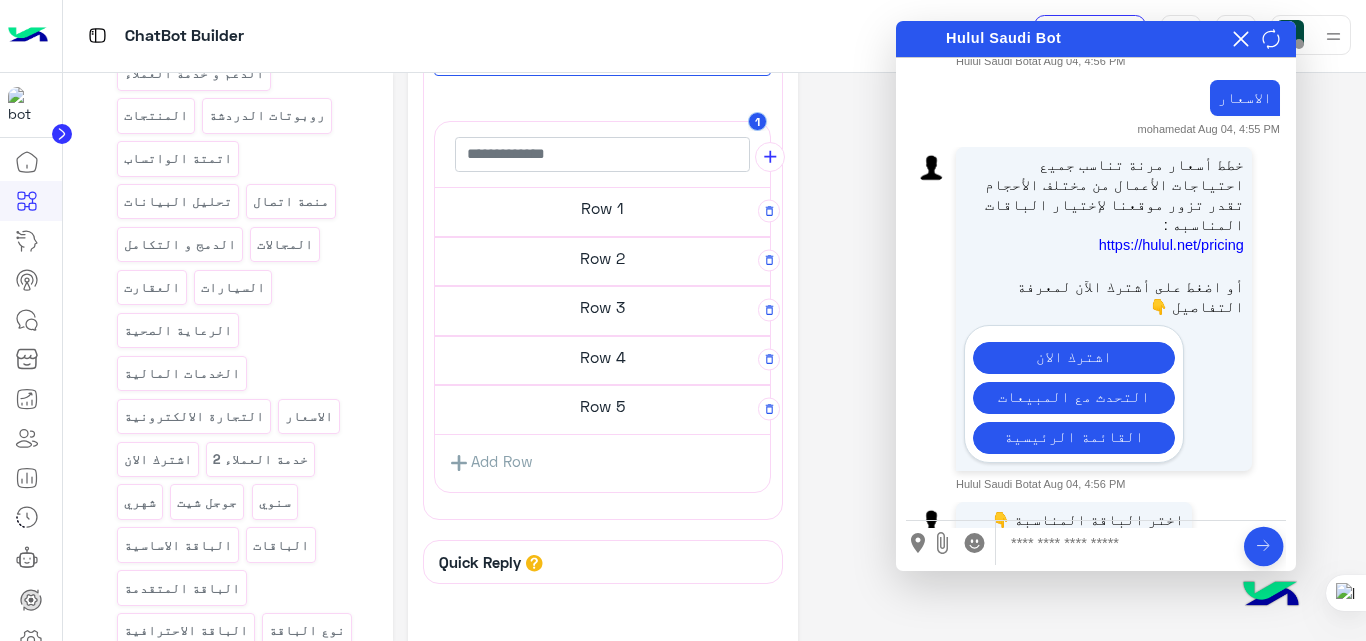 scroll, scrollTop: 908, scrollLeft: 0, axis: vertical 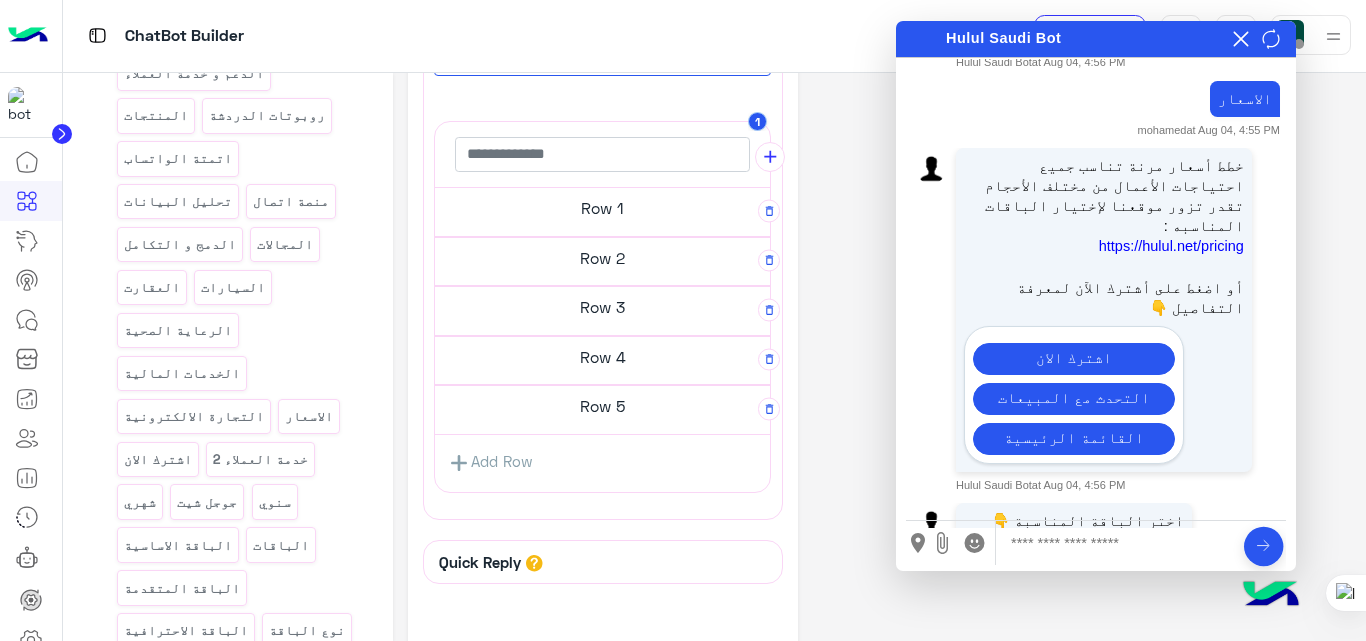 click on "**********" 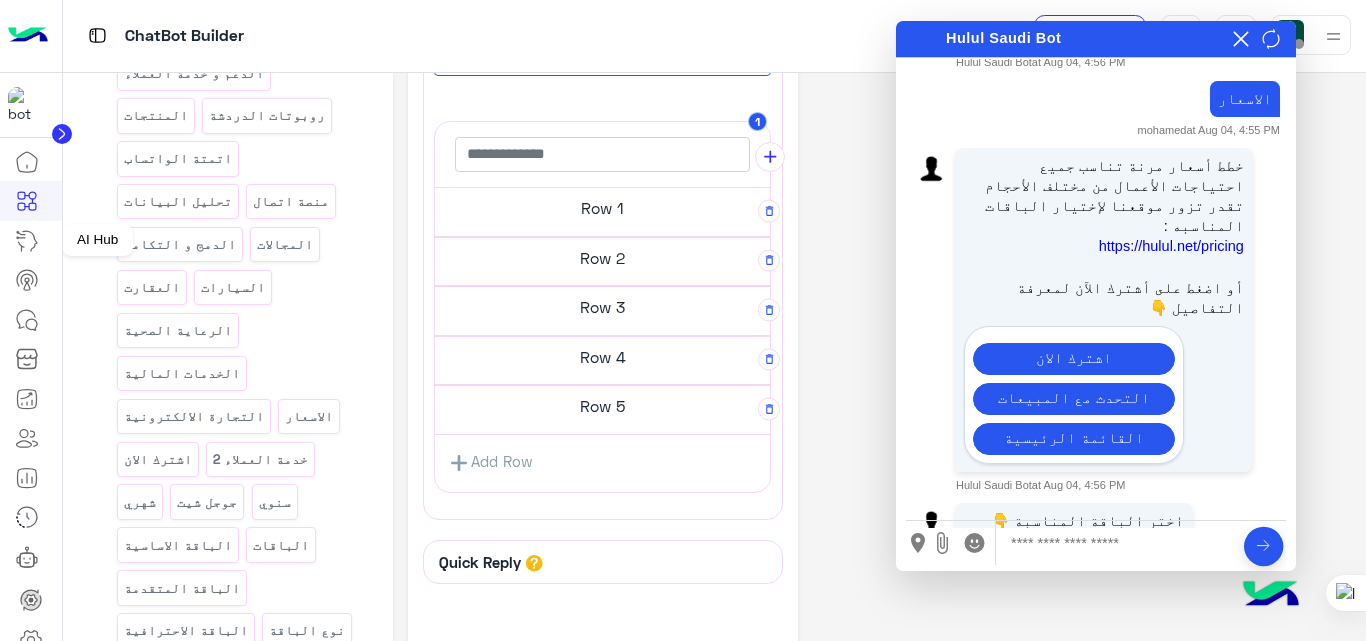 click 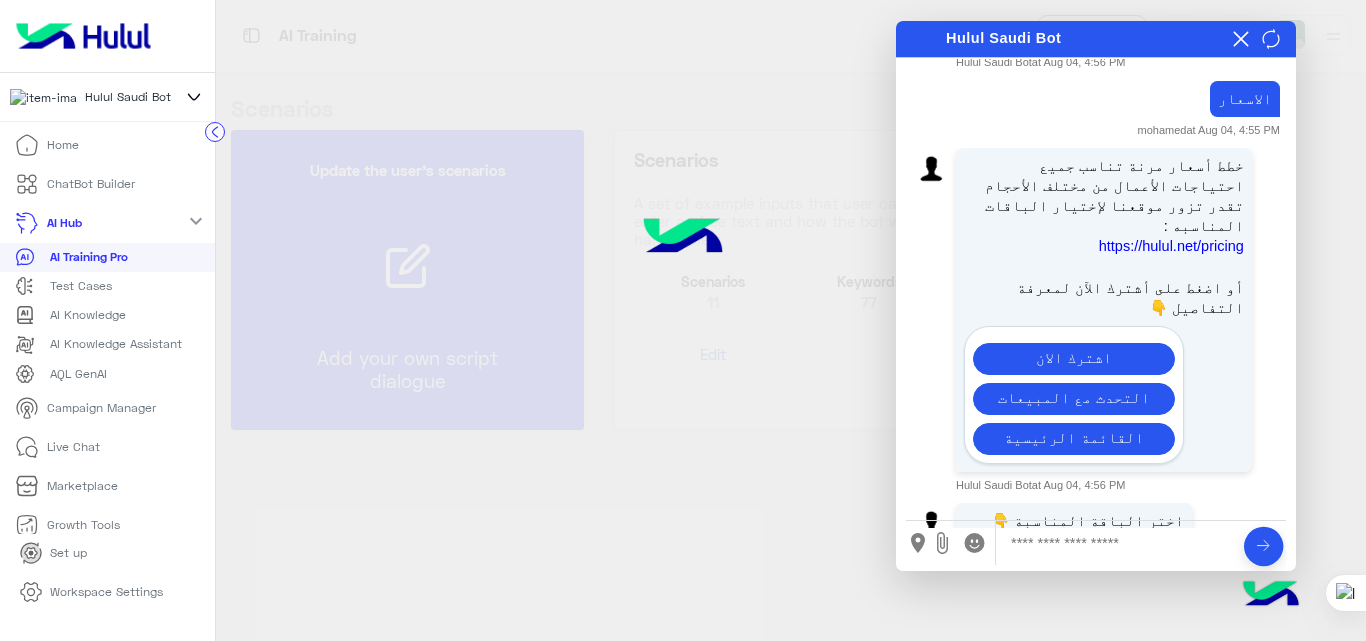 scroll, scrollTop: 186, scrollLeft: 0, axis: vertical 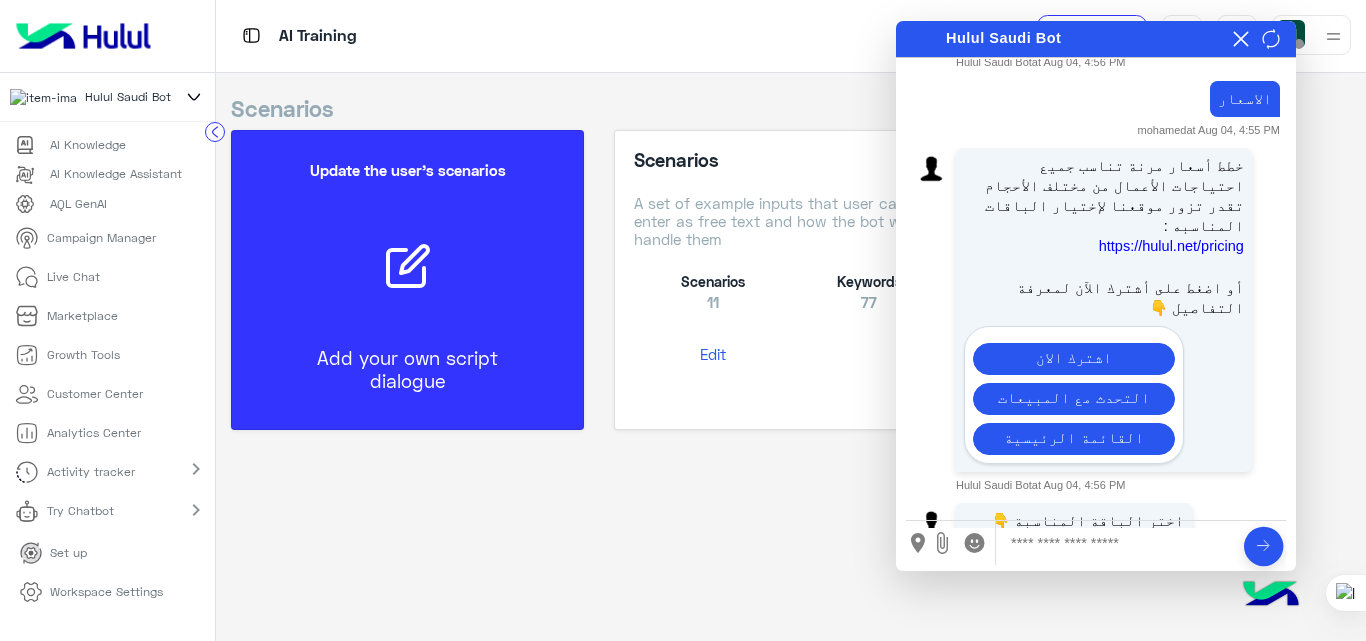 click 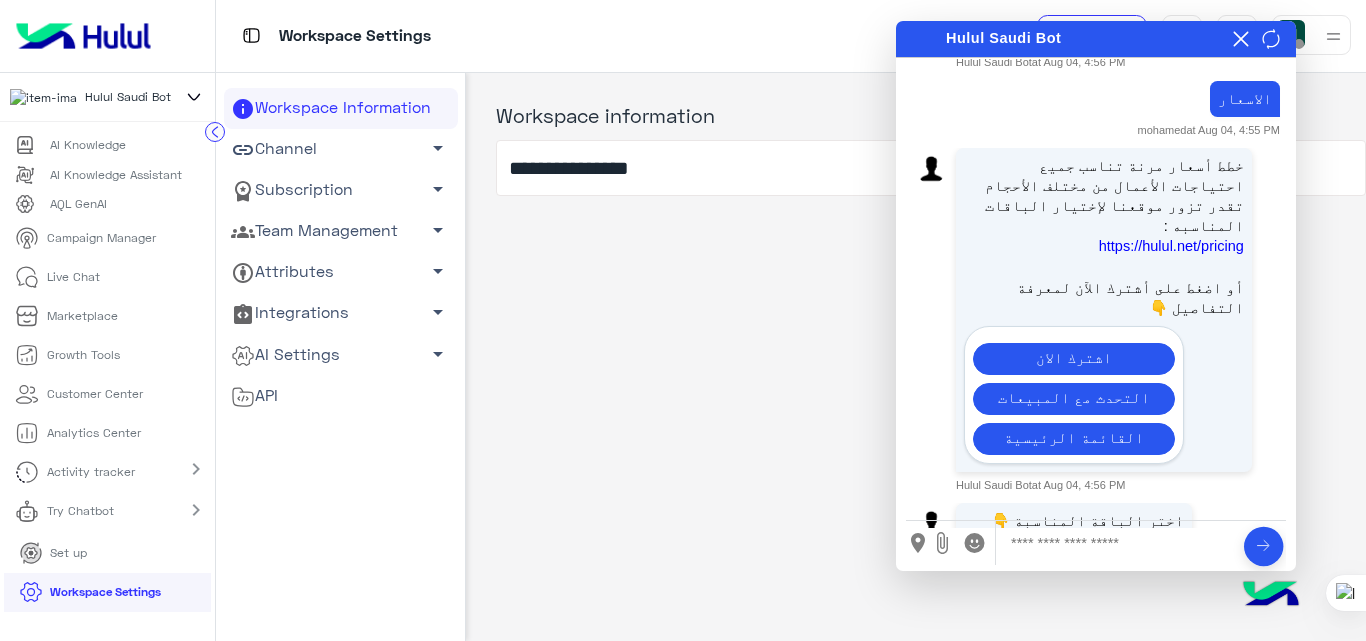 click on "Team Management   arrow_drop_down" 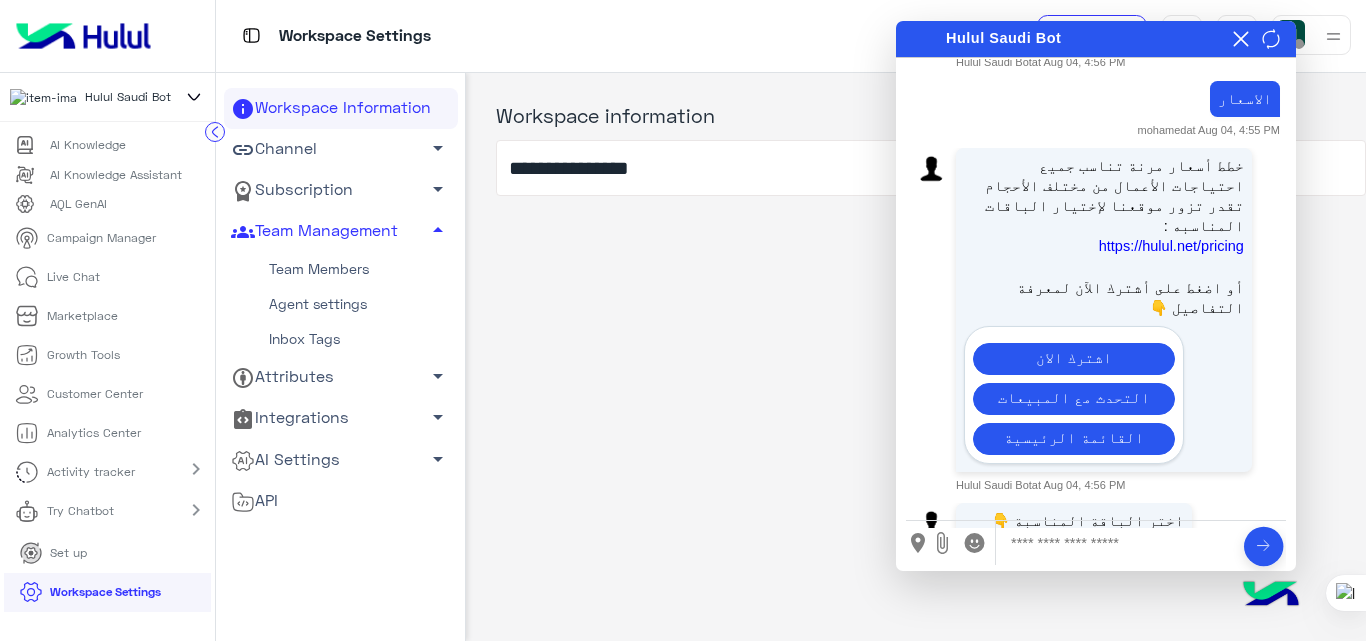 click on "Team Members" 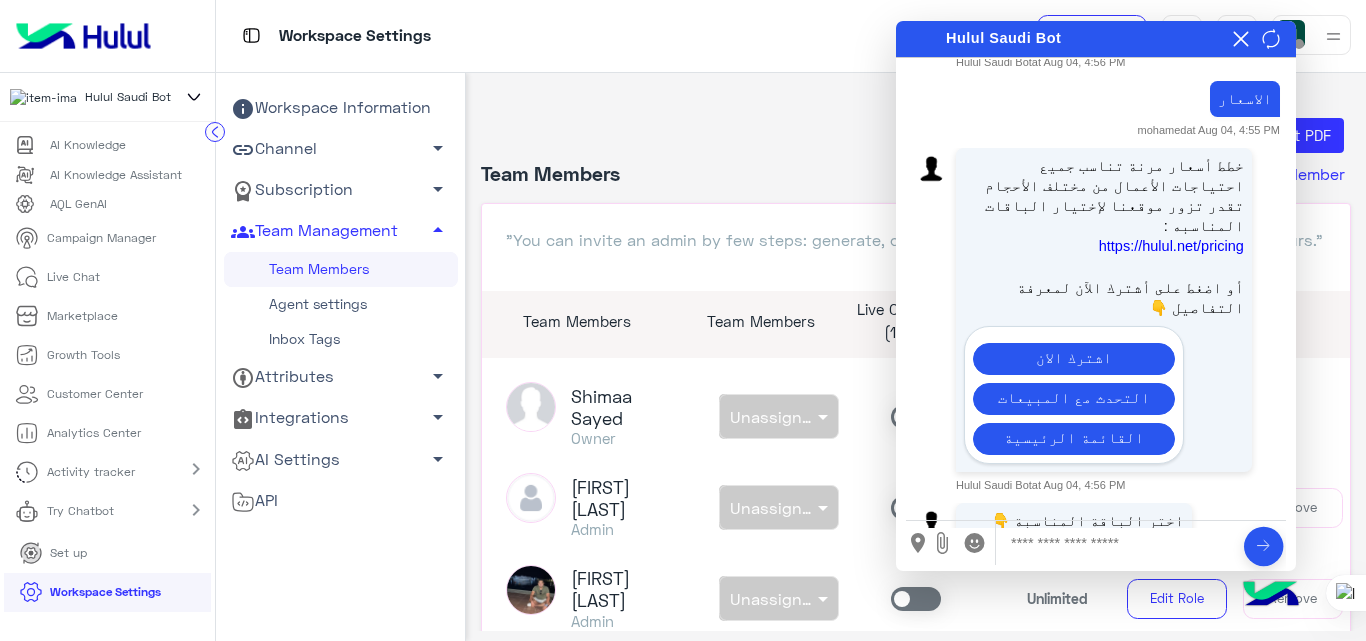 click on "Agent settings" 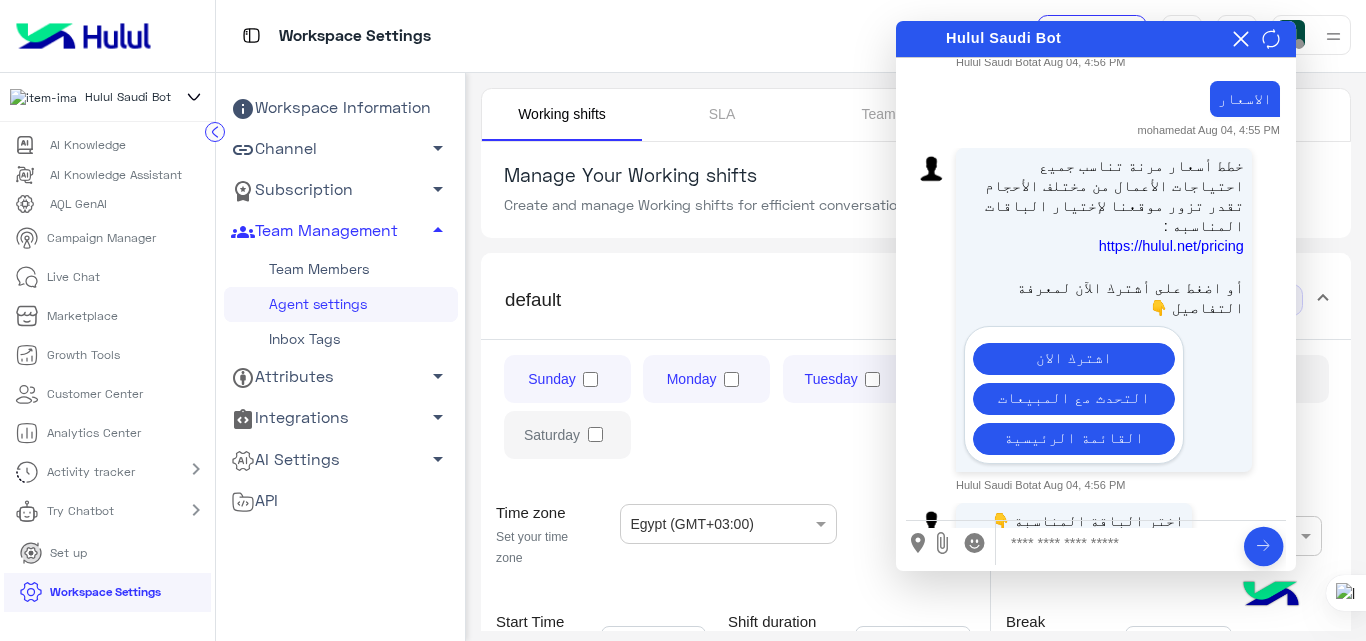 click on "× هل تريد إنهاء المحادثة ؟ Do you want to end the conversation? نعم / Yes لا / No Hulul Saudi Bot
Enabling auto play will automatically play the message, allowing you to hear it without any additional steps." at bounding box center [1096, 39] 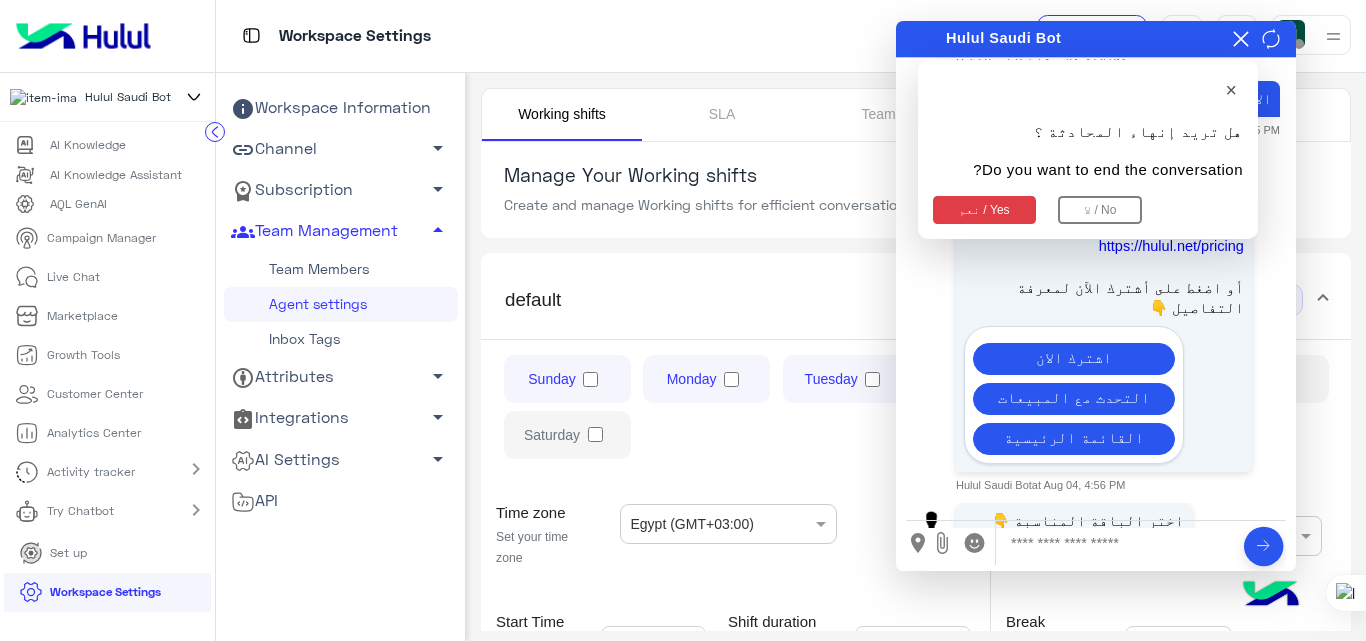 click on "نعم / Yes" at bounding box center [984, 210] 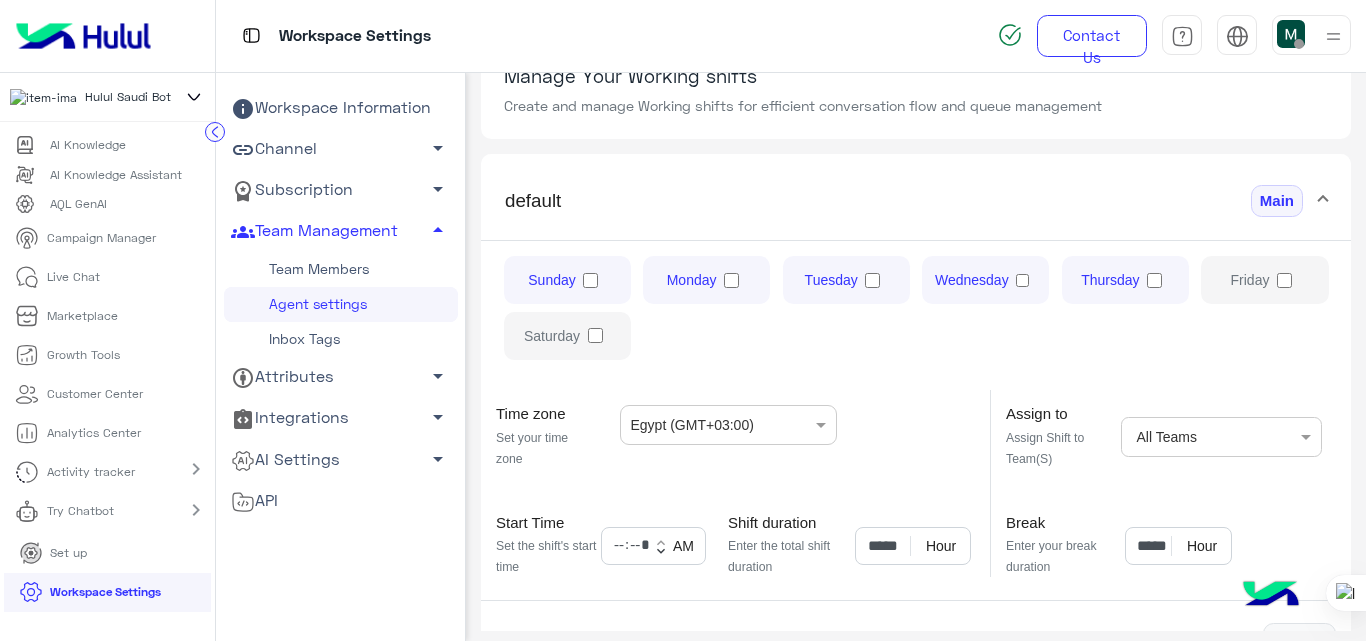 scroll, scrollTop: 220, scrollLeft: 0, axis: vertical 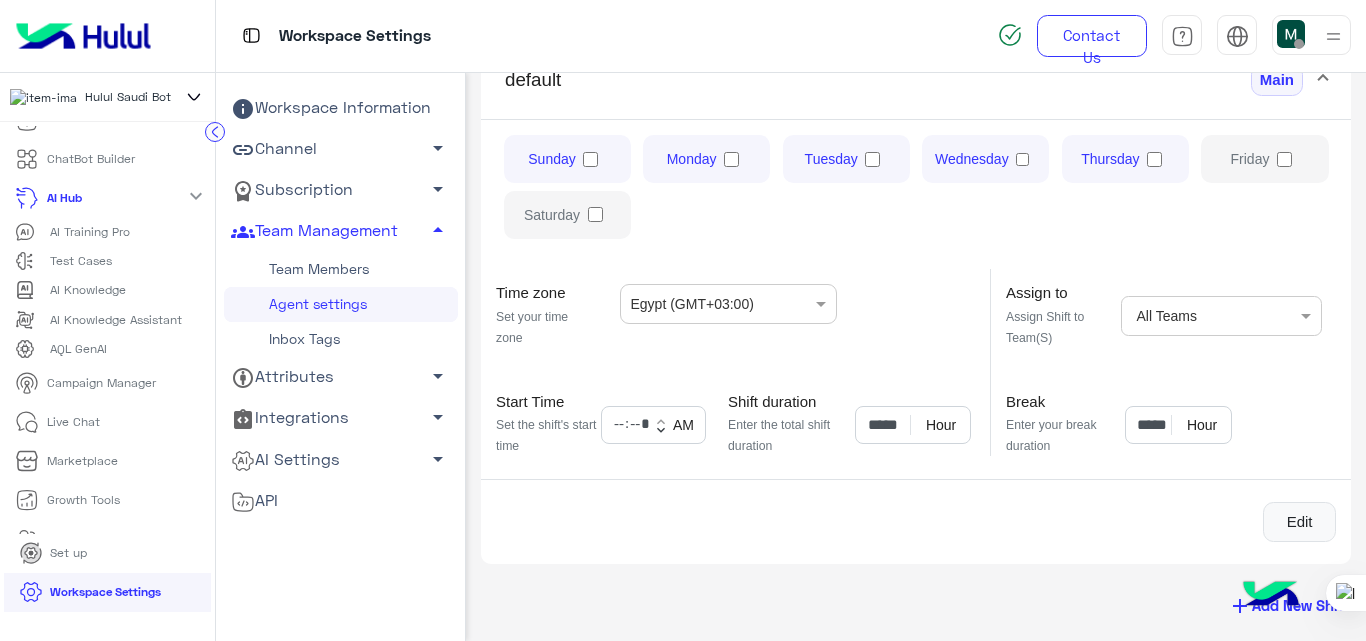 click on "ChatBot Builder" at bounding box center [91, 159] 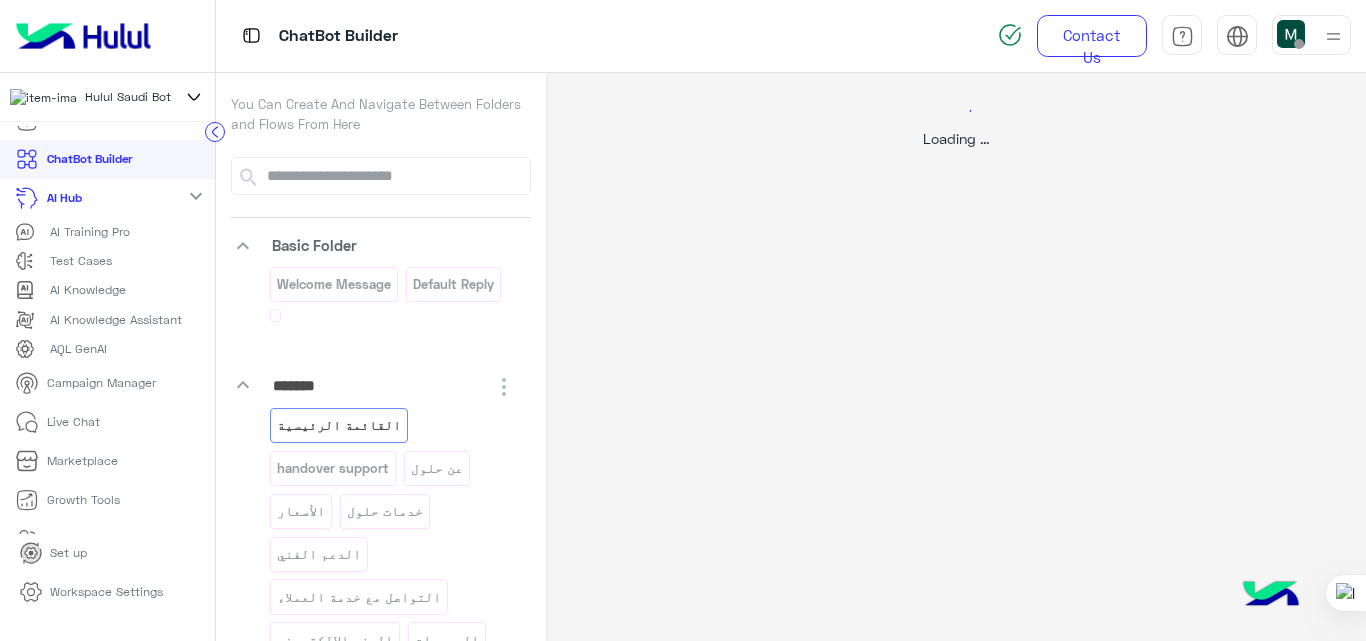select on "*" 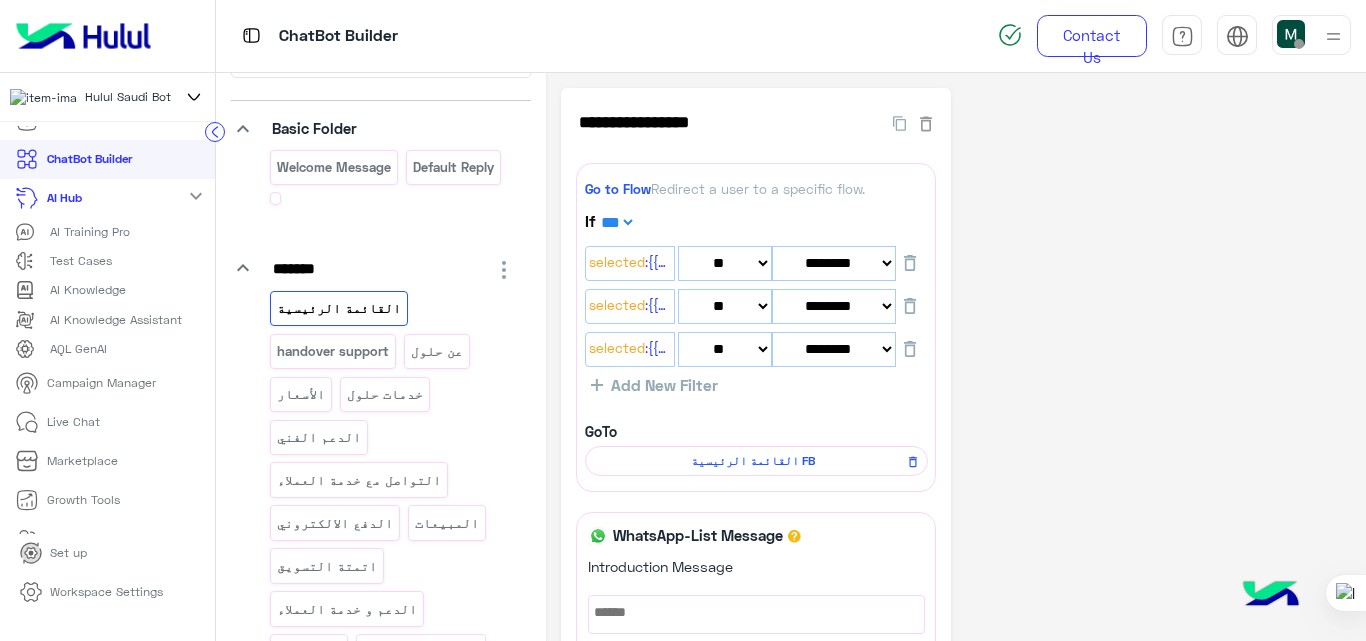 scroll, scrollTop: 118, scrollLeft: 0, axis: vertical 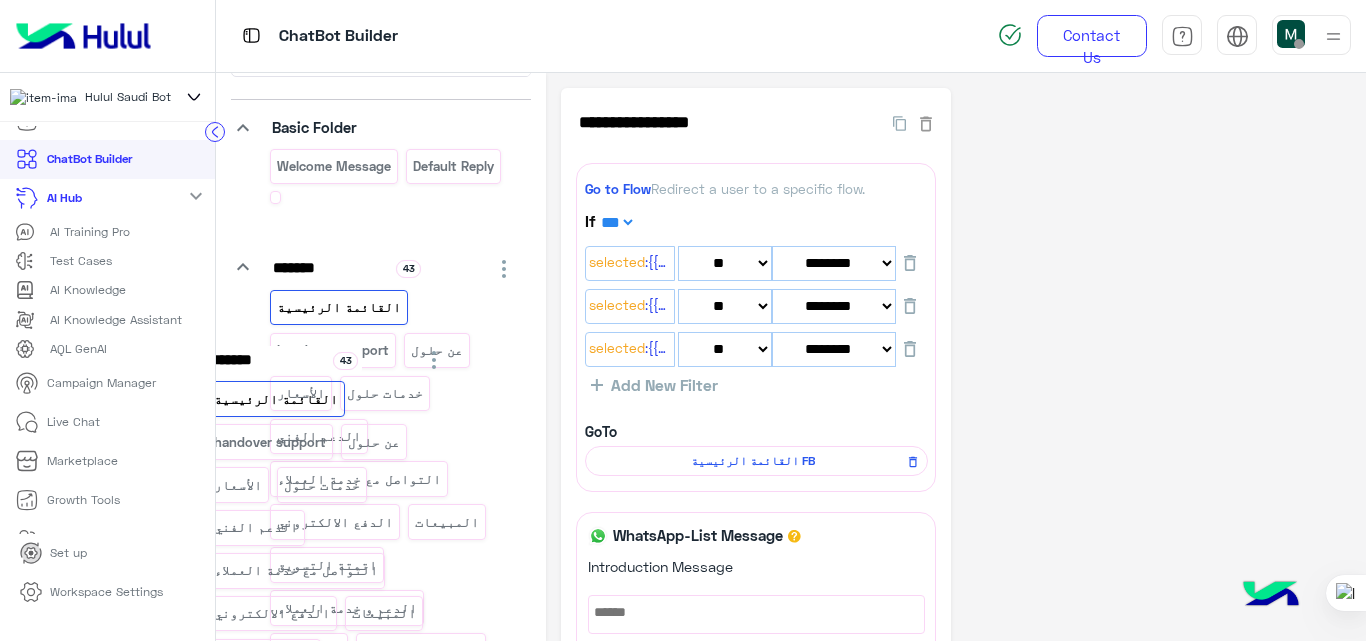 drag, startPoint x: 405, startPoint y: 263, endPoint x: 399, endPoint y: 332, distance: 69.260376 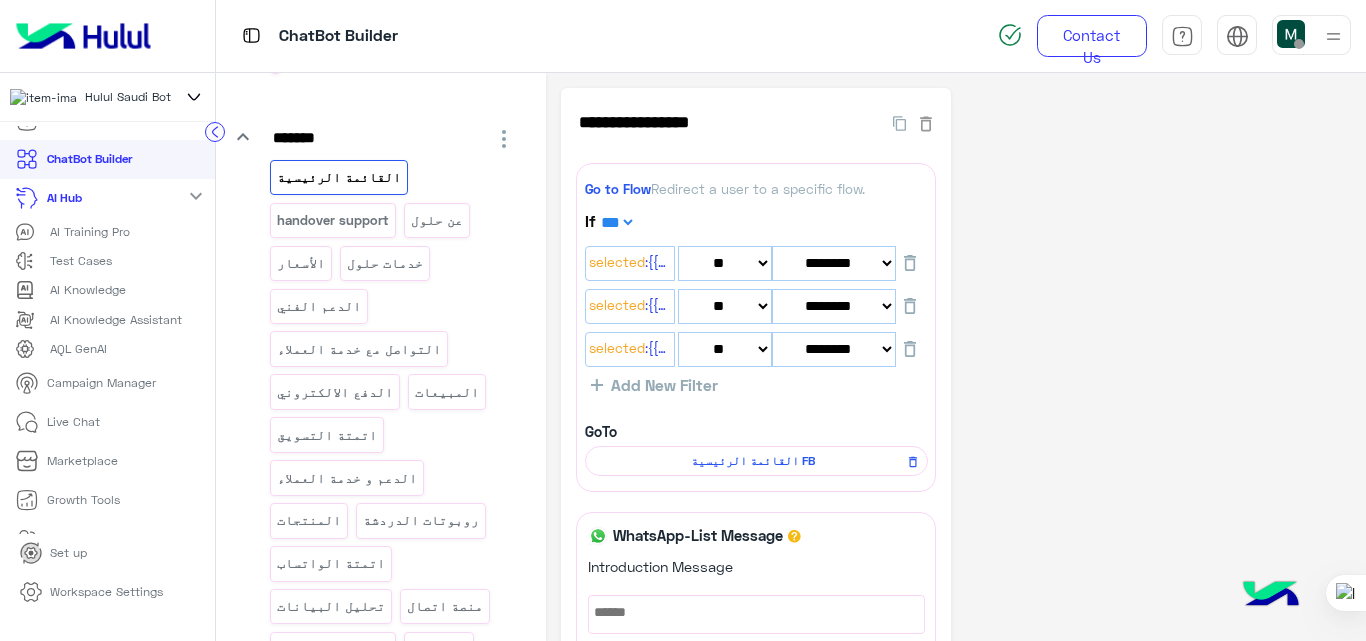 scroll, scrollTop: 256, scrollLeft: 0, axis: vertical 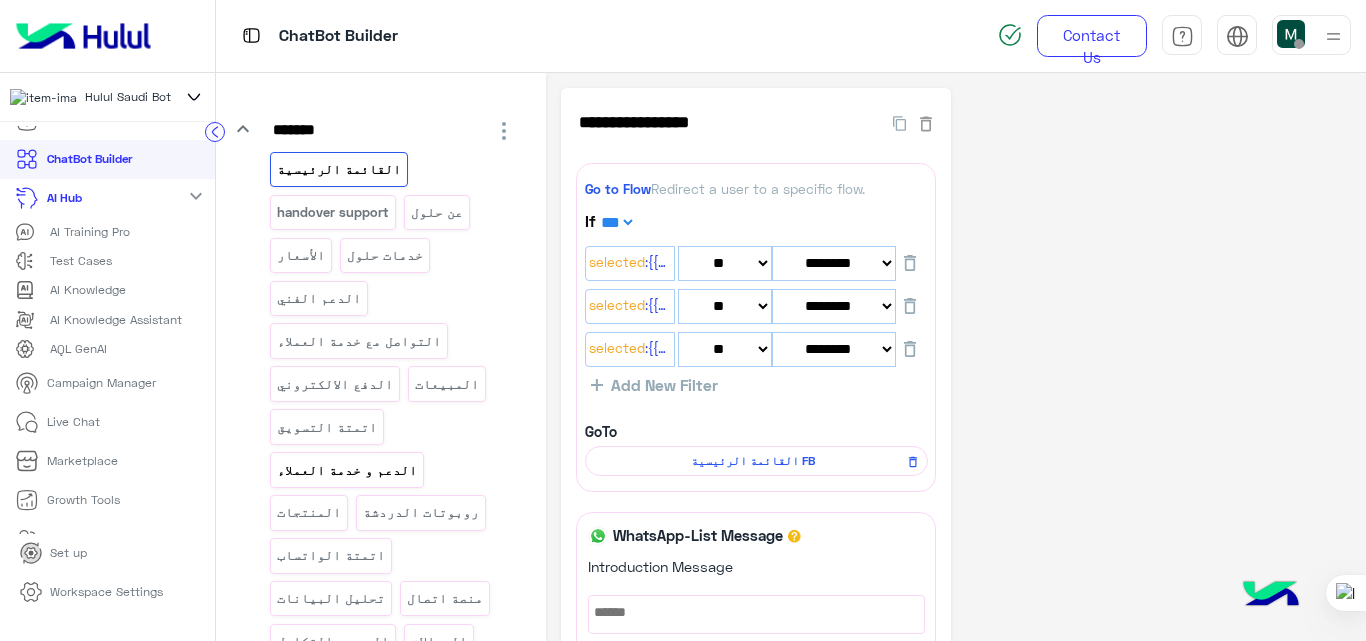 click on "الدعم و خدمة العملاء" at bounding box center [347, 470] 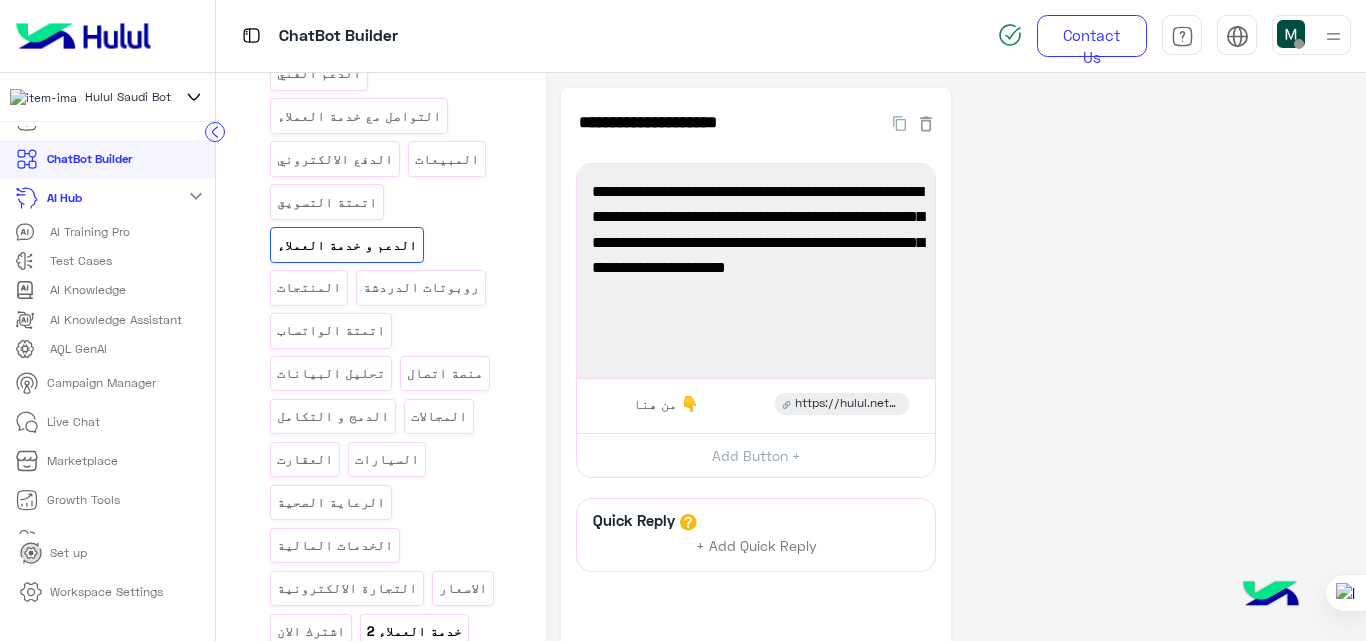 scroll, scrollTop: 482, scrollLeft: 0, axis: vertical 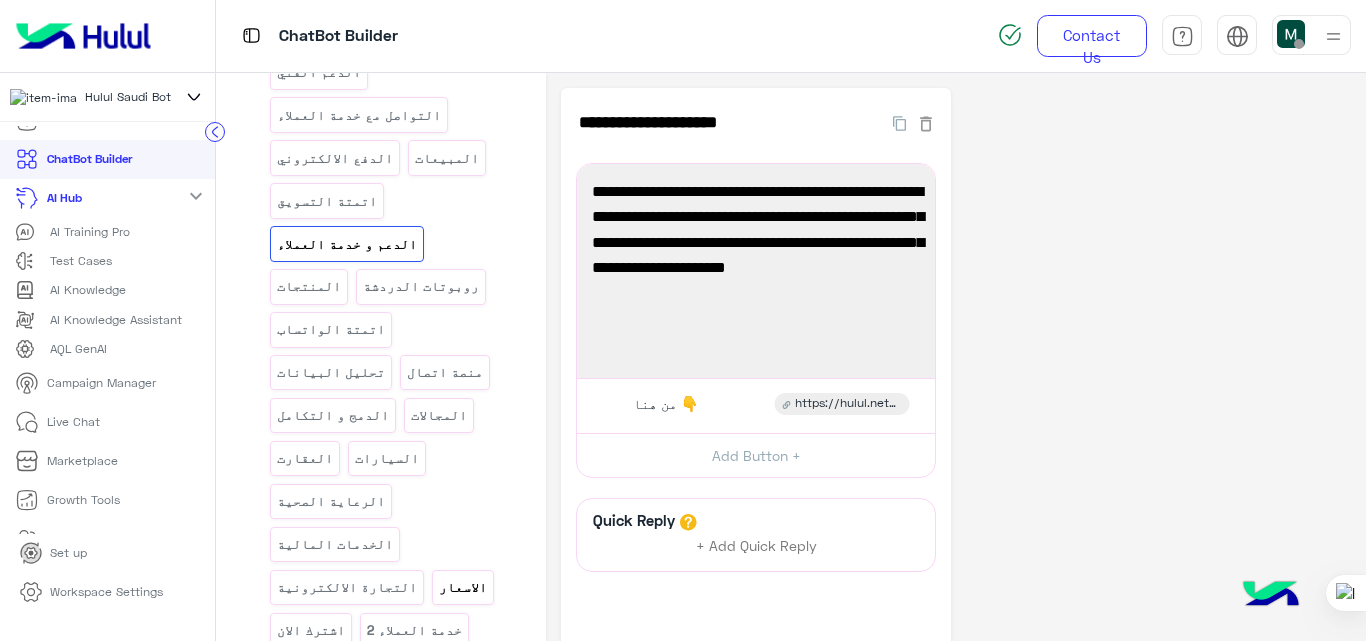 click on "الاسعار" at bounding box center [463, 587] 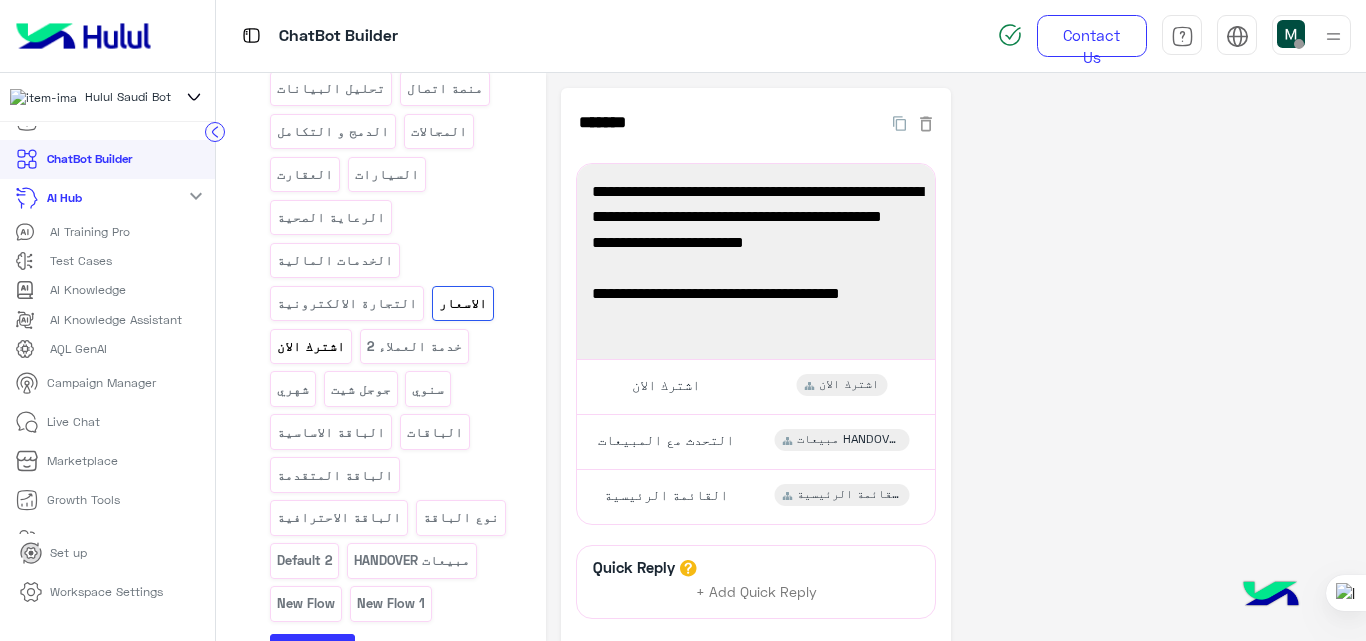 scroll, scrollTop: 767, scrollLeft: 0, axis: vertical 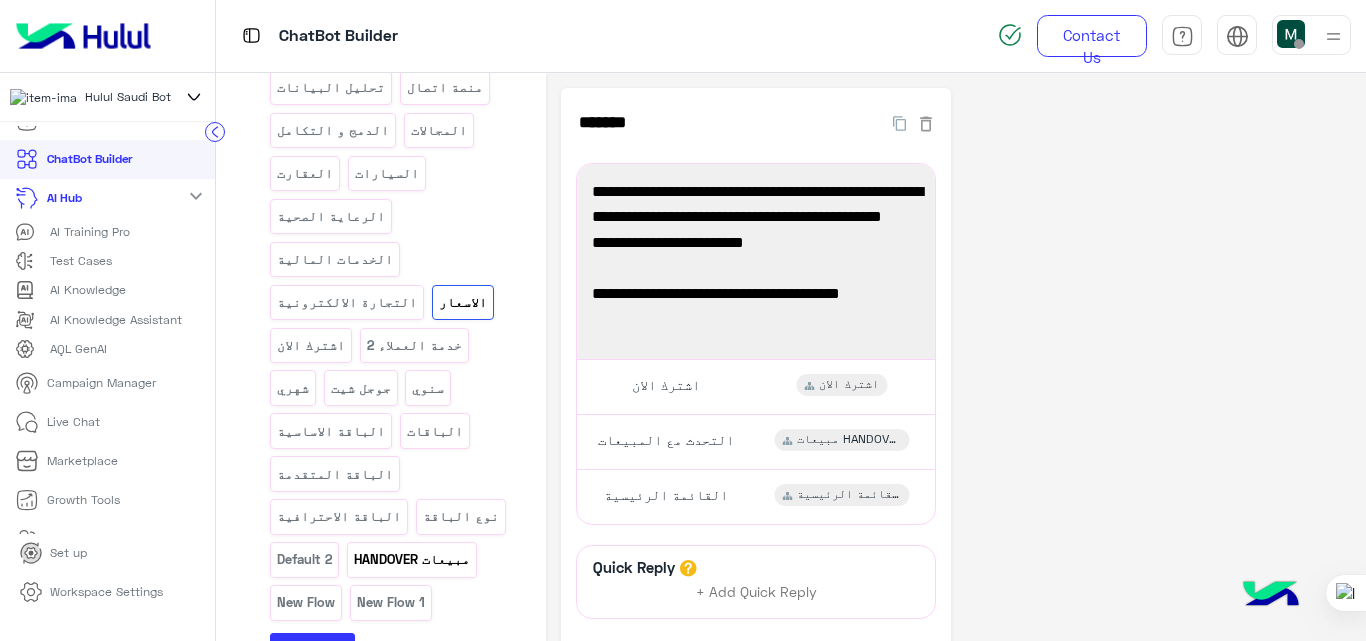 click on "مبيعات HANDOVER" at bounding box center [412, 559] 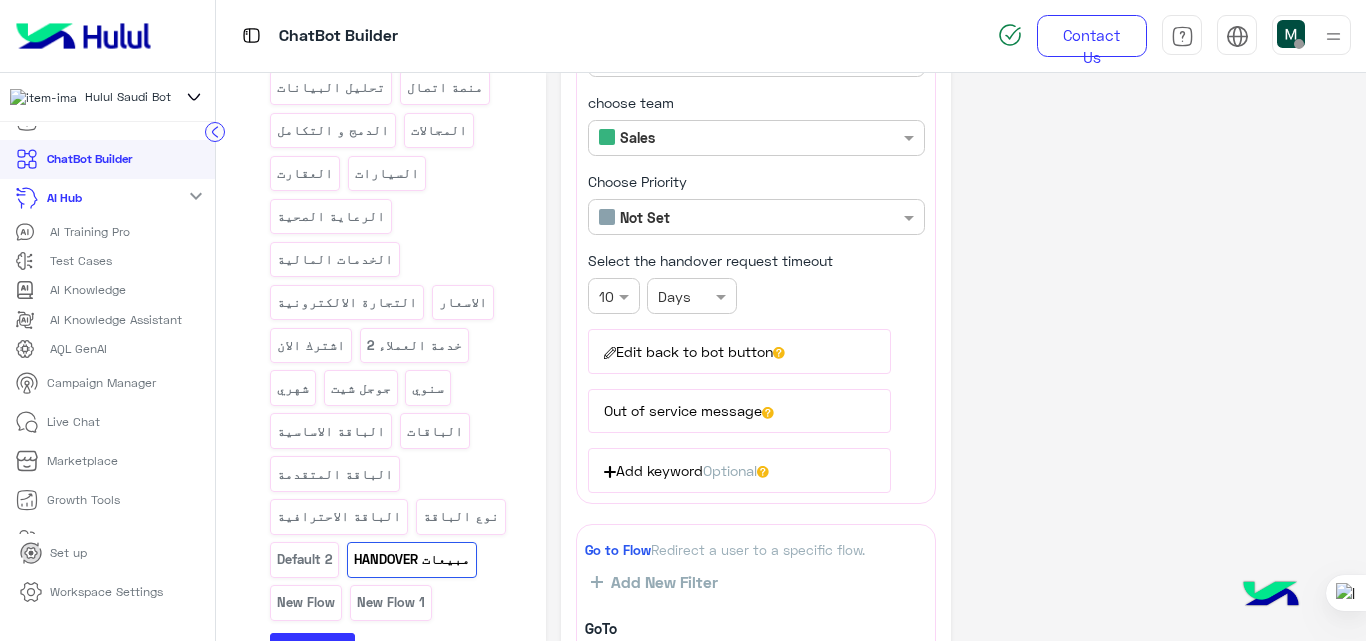 scroll, scrollTop: 220, scrollLeft: 0, axis: vertical 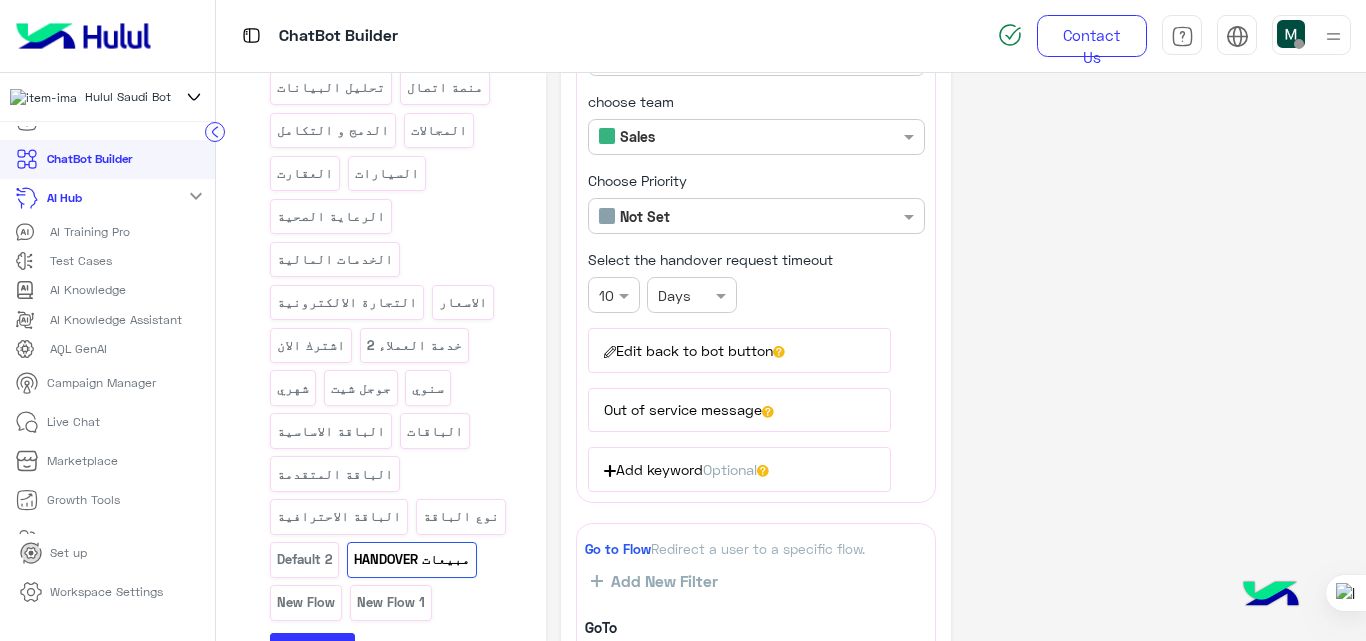 click on "Edit back to bot button" at bounding box center [739, 350] 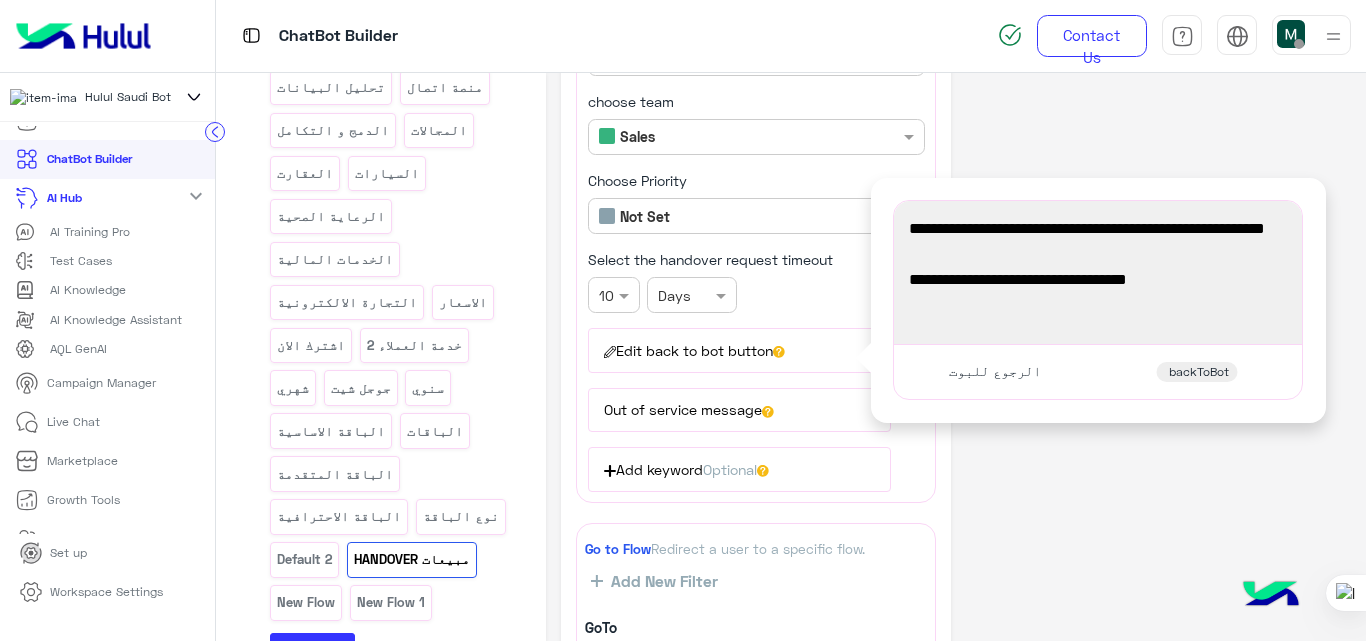 click on "Out of service message" at bounding box center [739, 410] 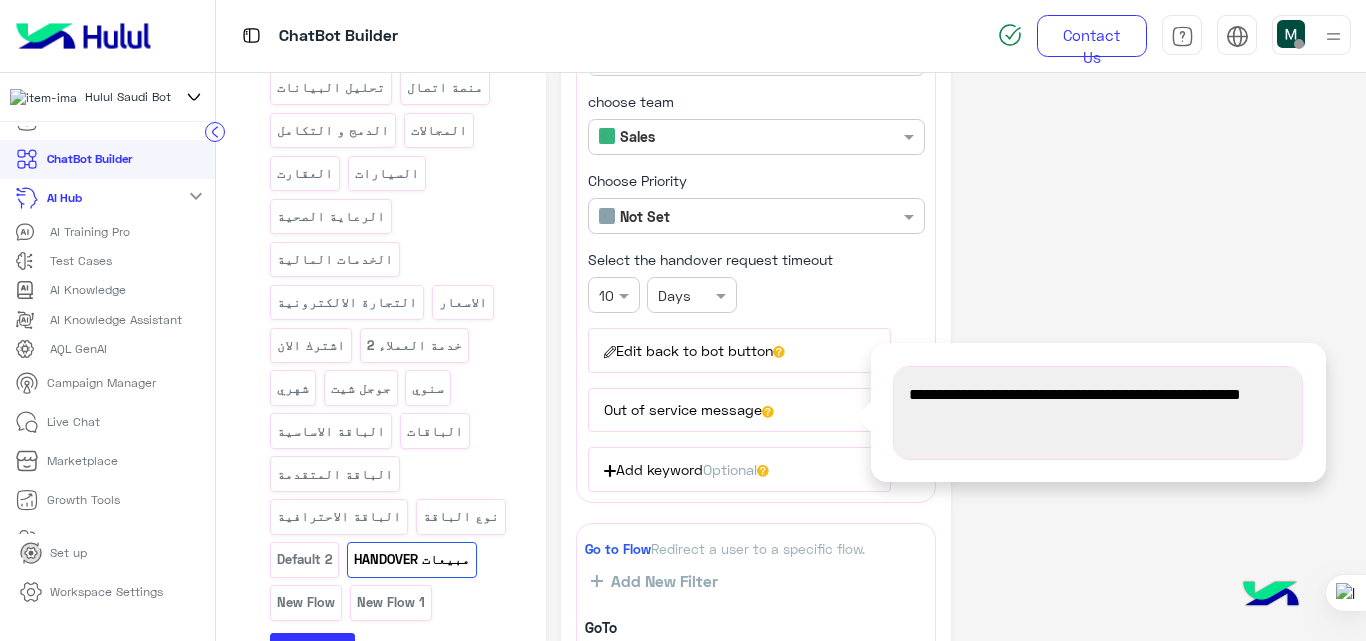 click on "**********" 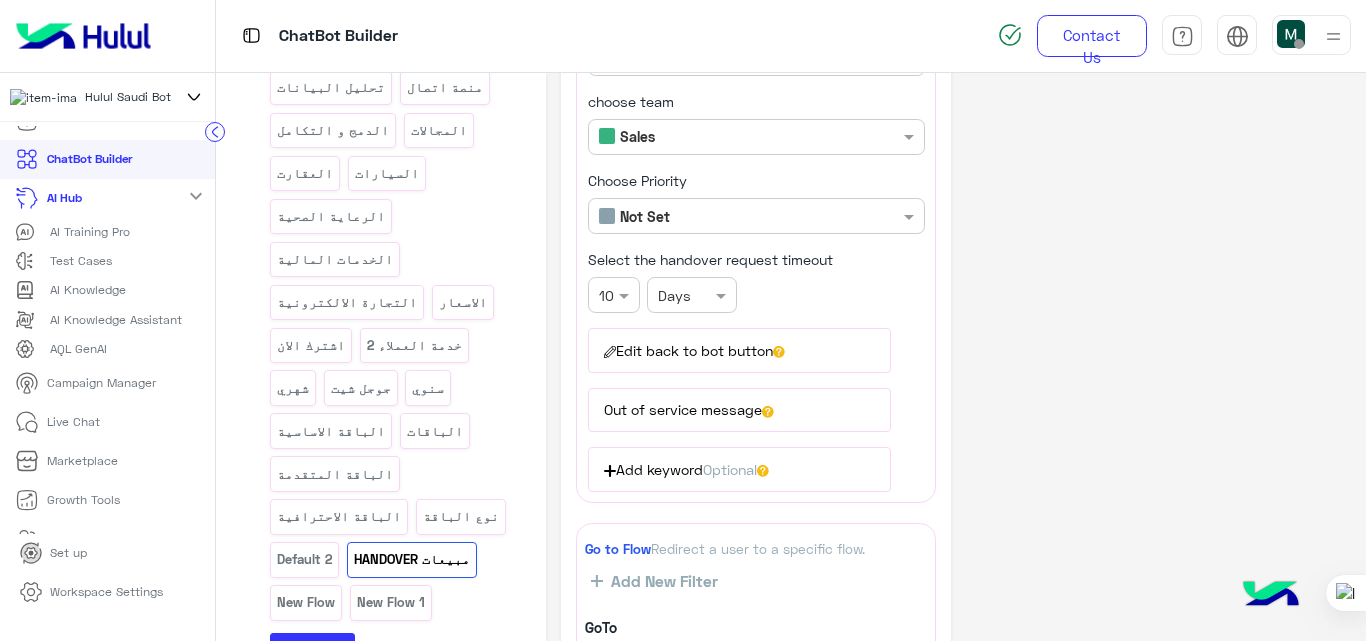 scroll, scrollTop: 186, scrollLeft: 0, axis: vertical 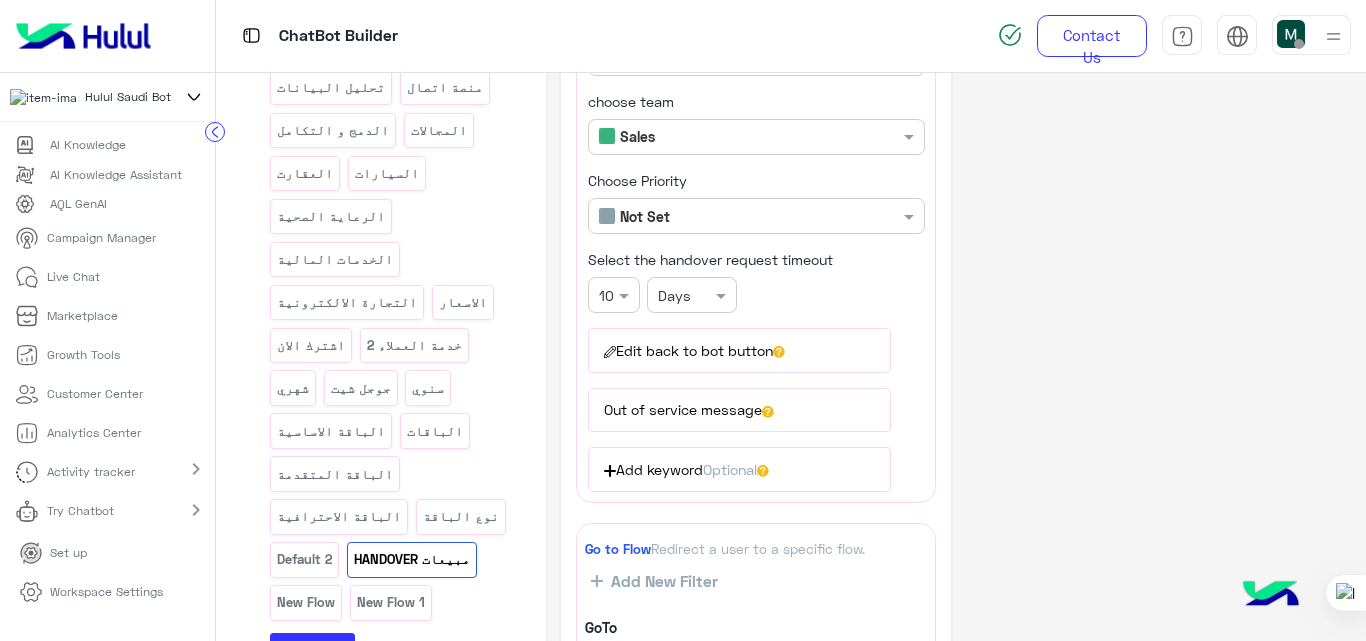 click on "Workspace Settings" at bounding box center (106, 592) 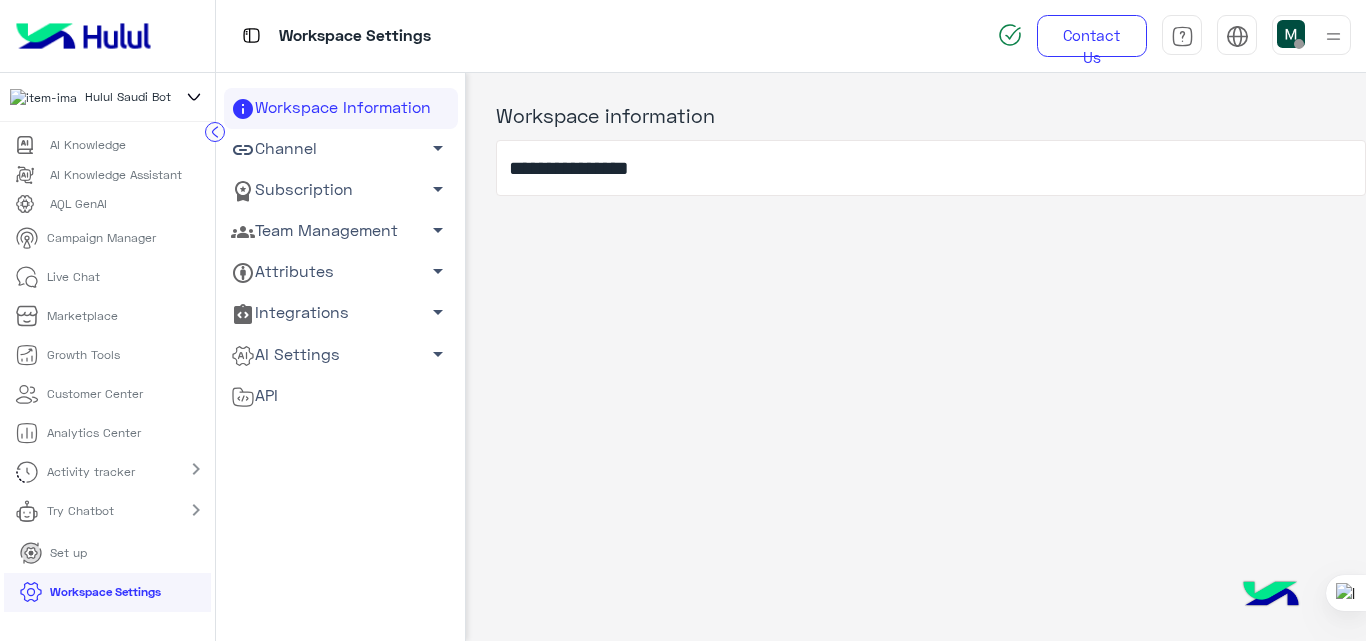 click on "Team Management   arrow_drop_down" 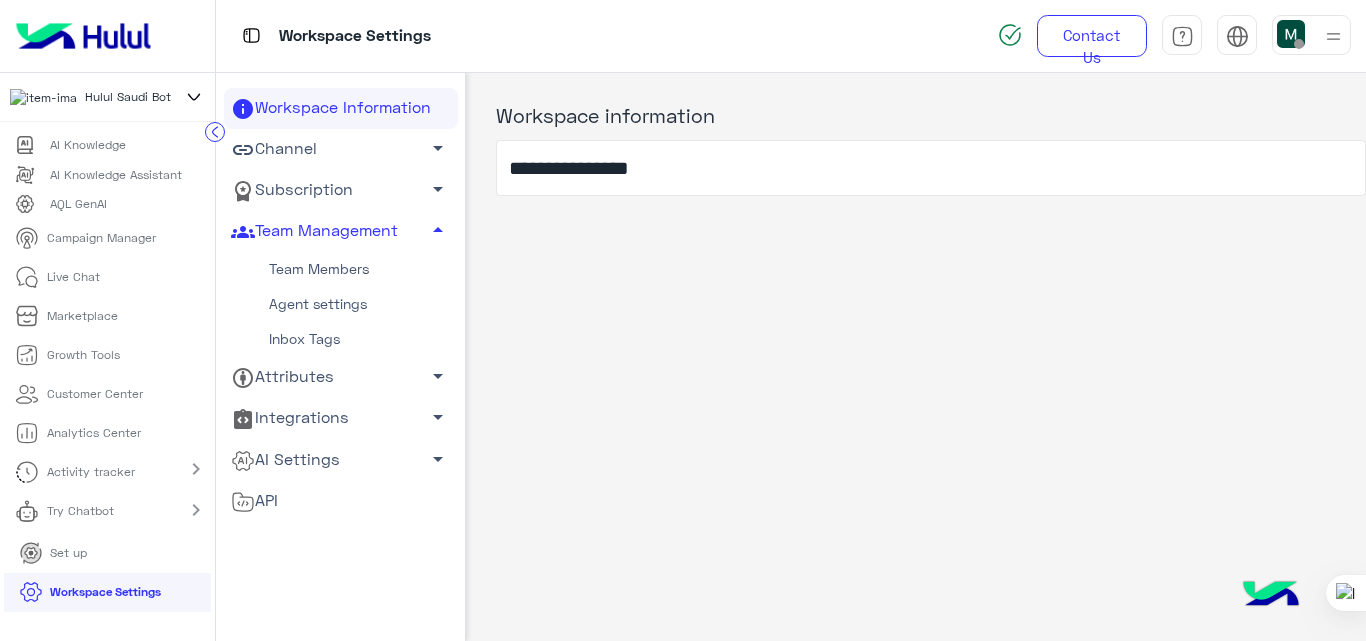 click on "Agent settings" 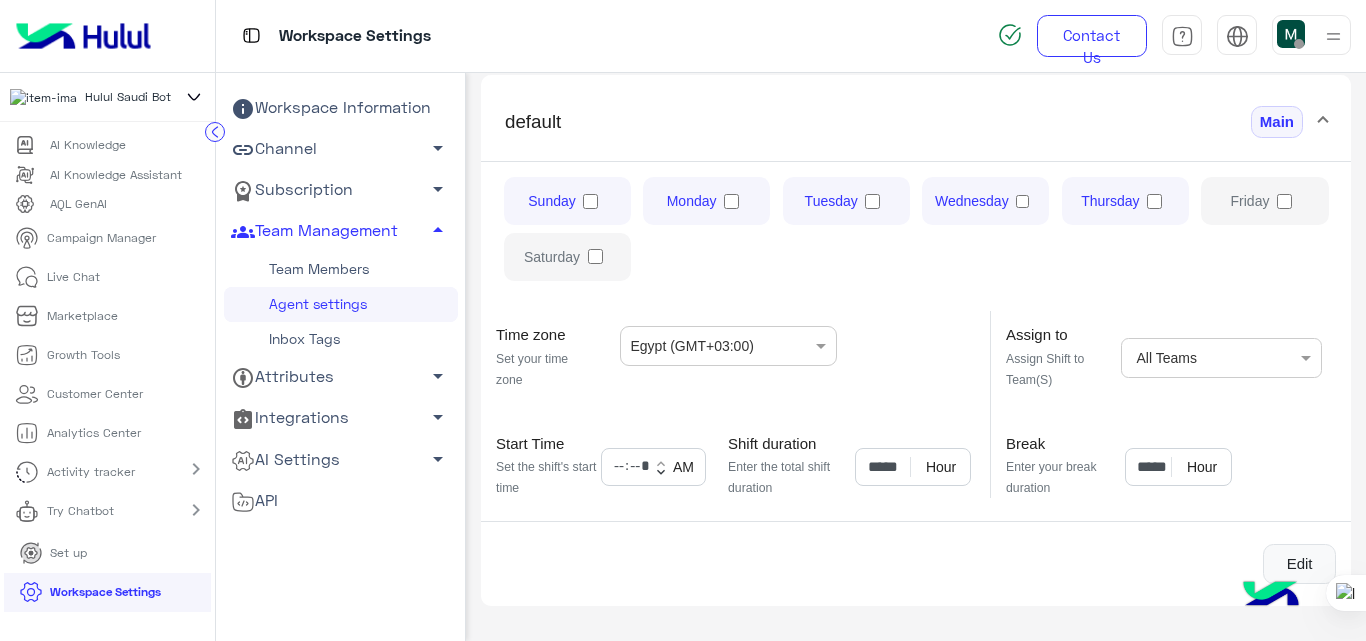 scroll, scrollTop: 220, scrollLeft: 0, axis: vertical 